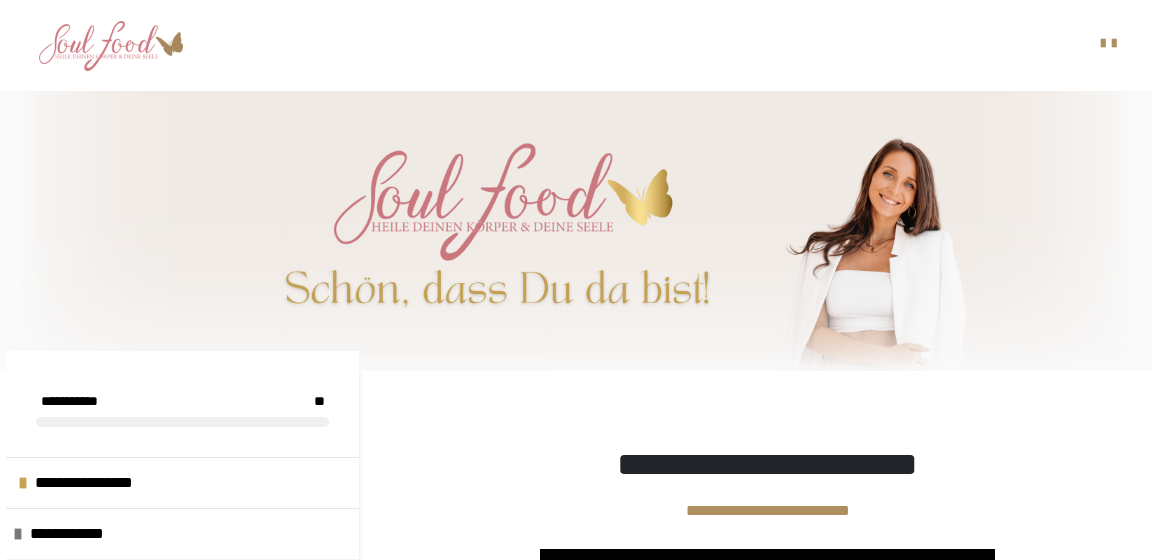 scroll, scrollTop: 309, scrollLeft: 0, axis: vertical 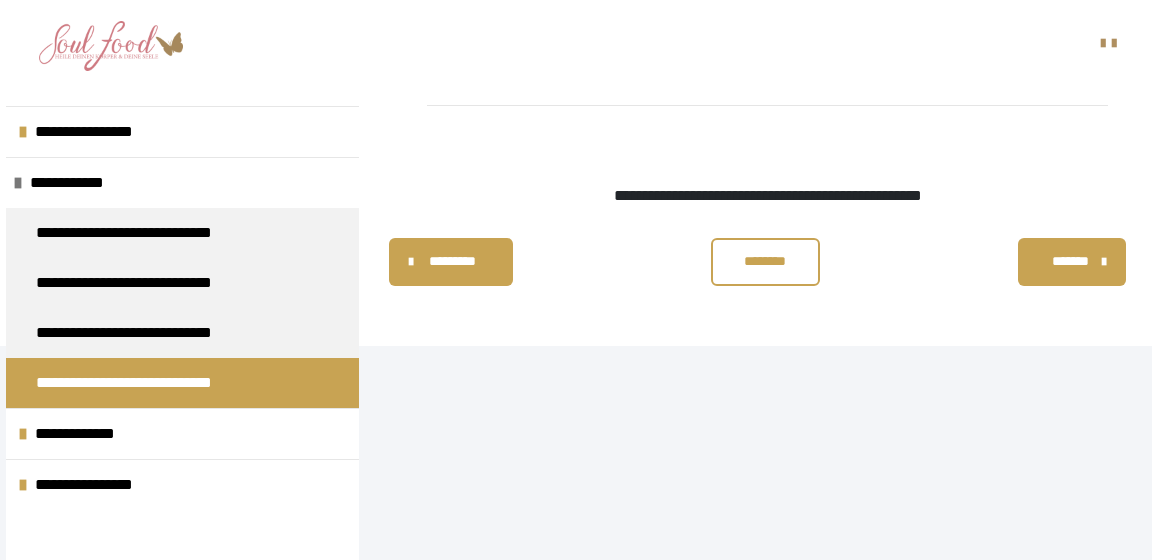 click on "********" at bounding box center (766, 261) 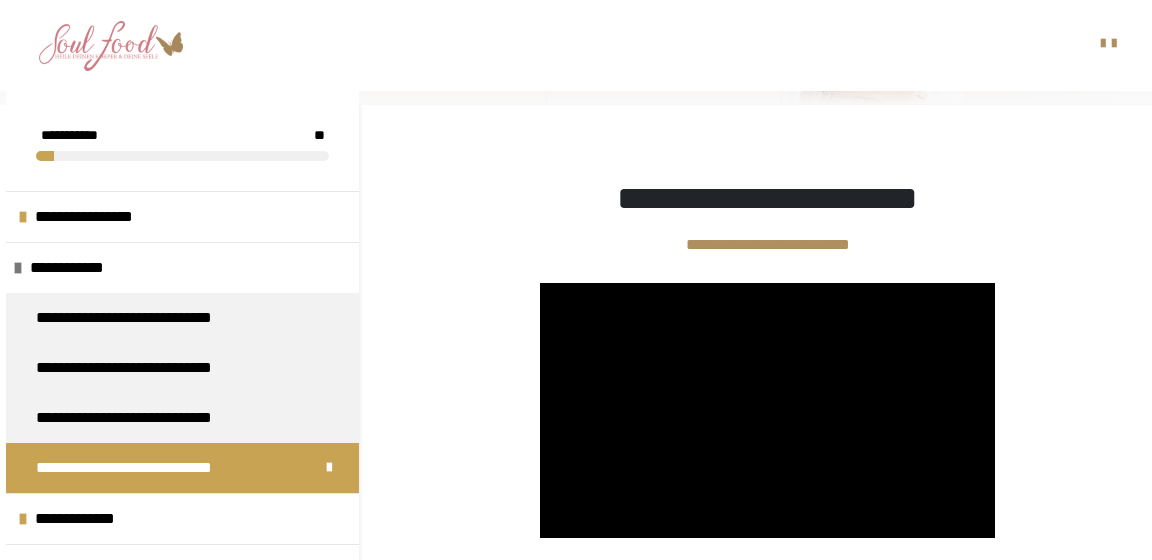 scroll, scrollTop: 275, scrollLeft: 0, axis: vertical 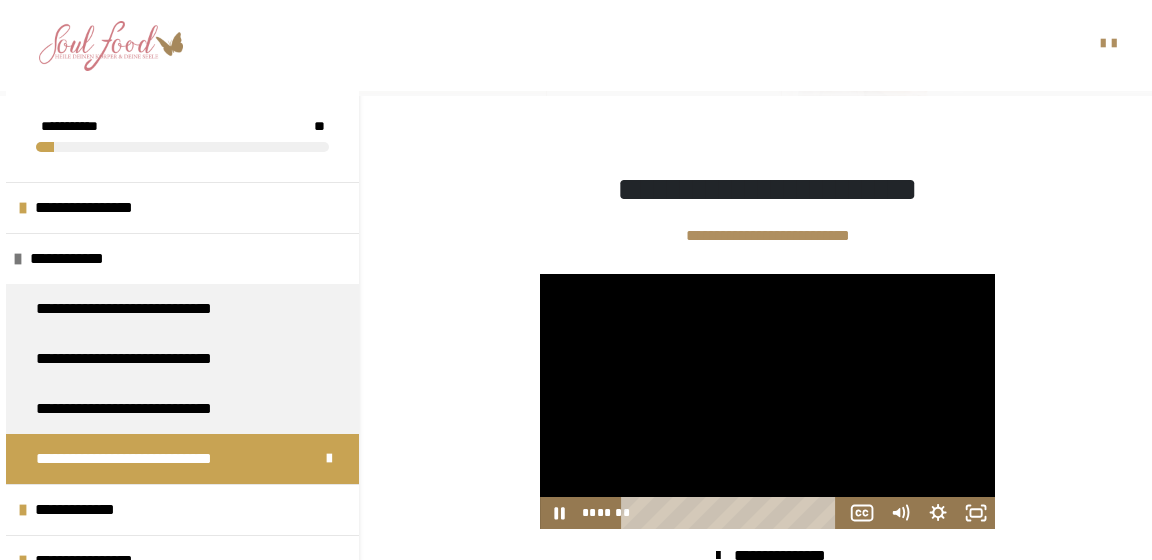click at bounding box center [767, 401] 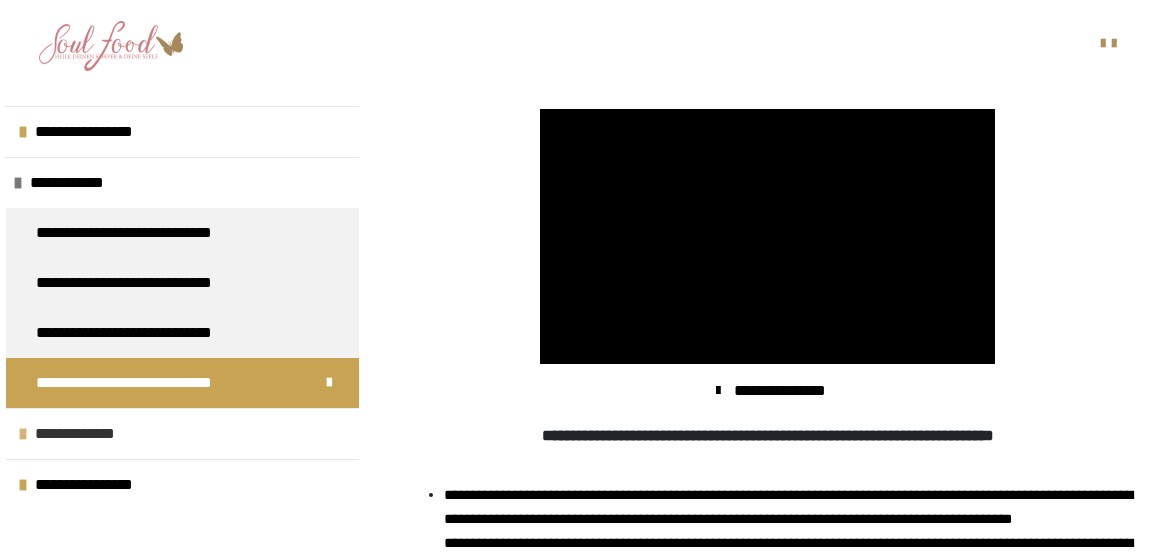 scroll, scrollTop: 442, scrollLeft: 0, axis: vertical 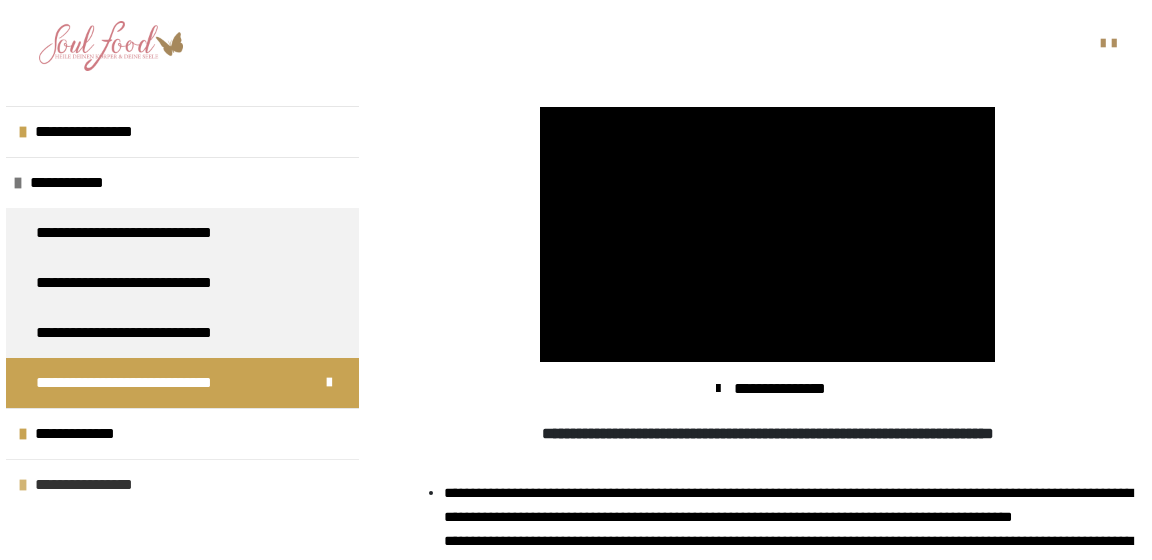 click on "**********" at bounding box center [92, 485] 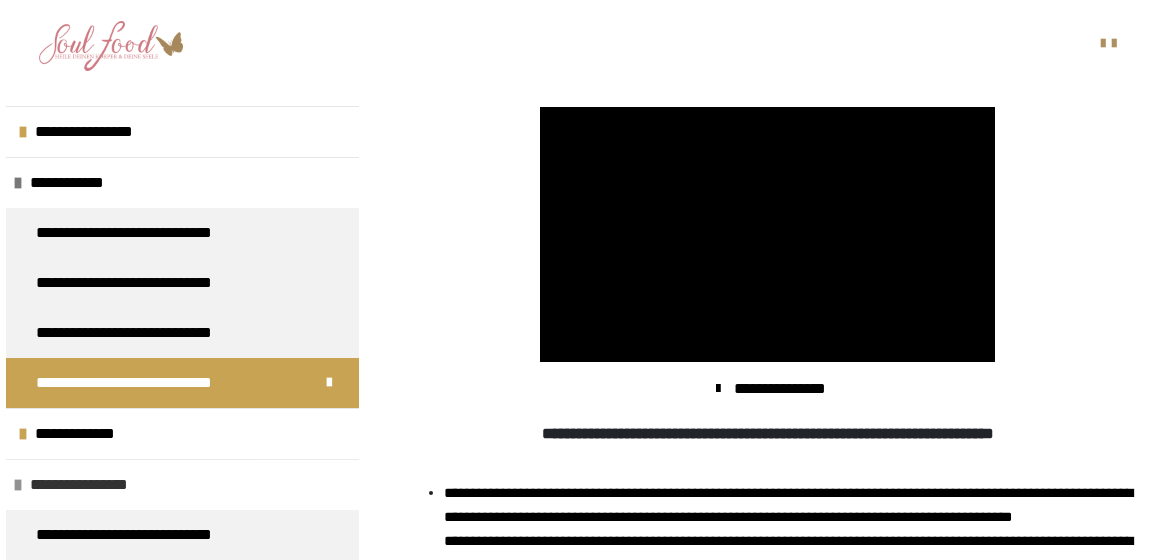scroll, scrollTop: 144, scrollLeft: 0, axis: vertical 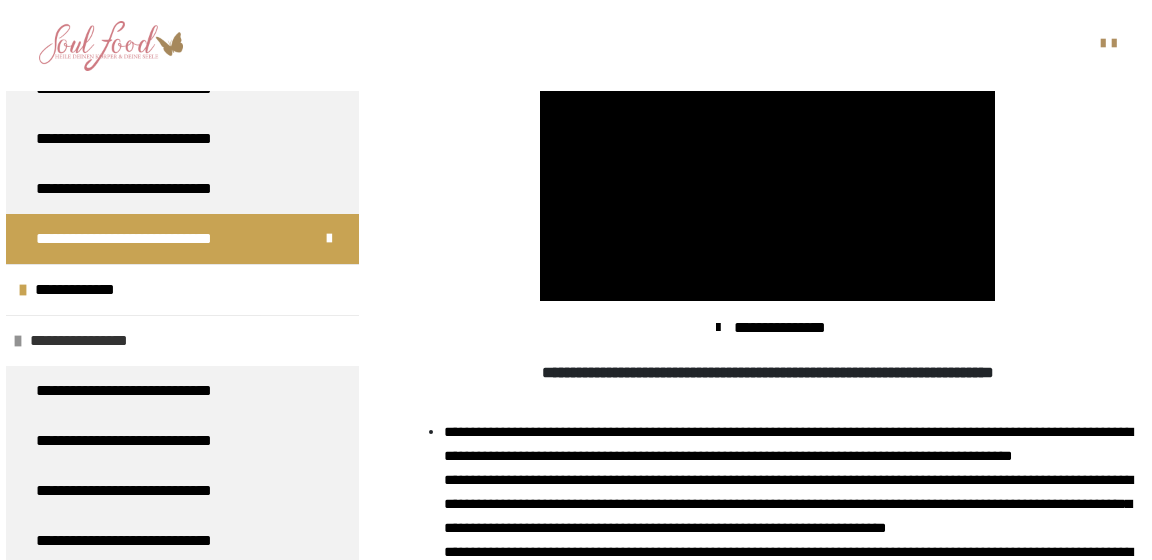 click on "**********" at bounding box center (87, 341) 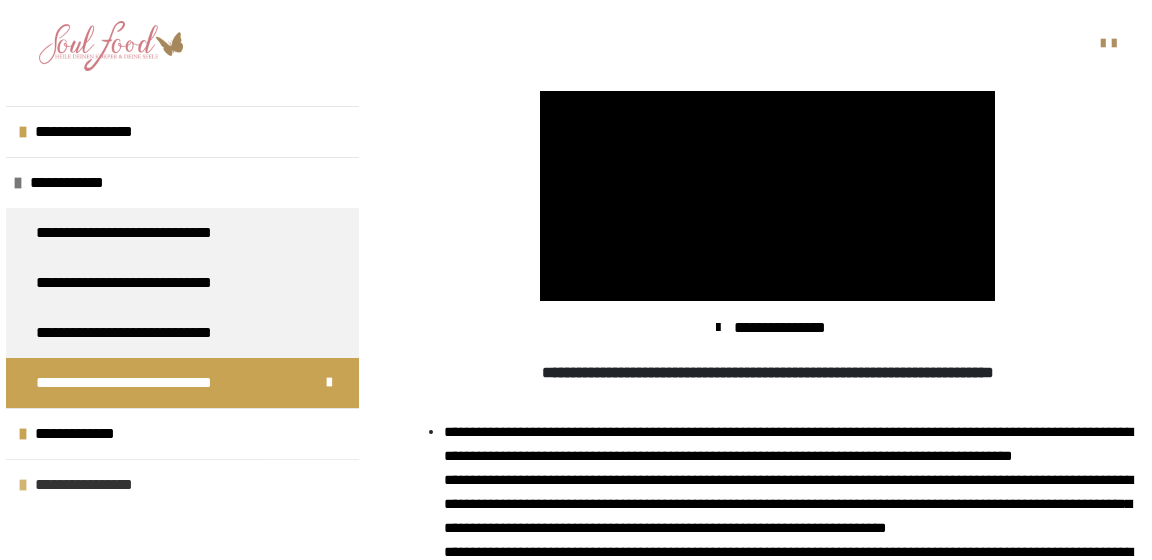 scroll, scrollTop: 0, scrollLeft: 0, axis: both 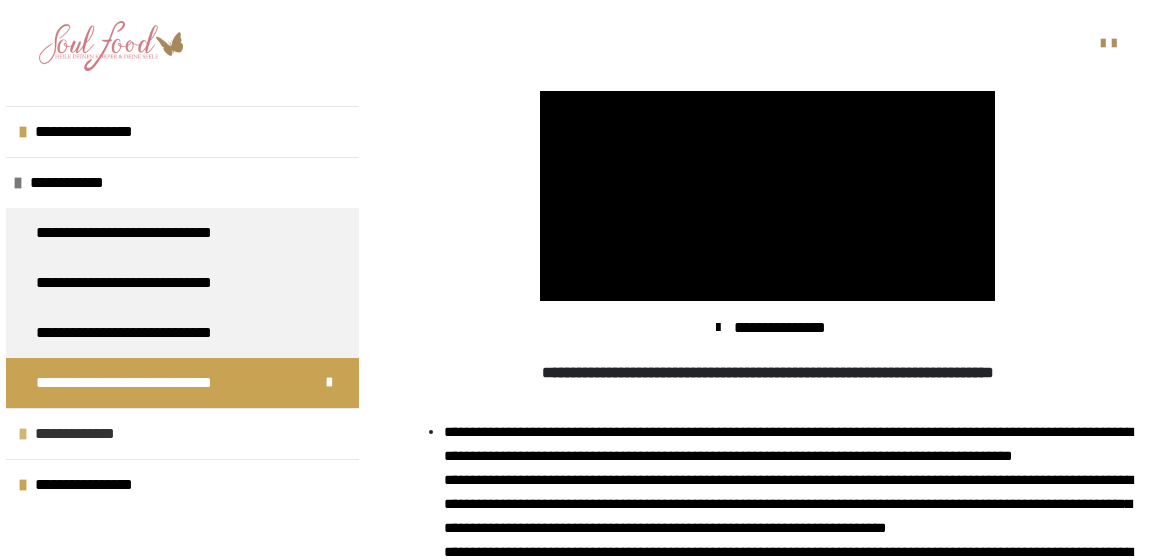click on "**********" at bounding box center (82, 434) 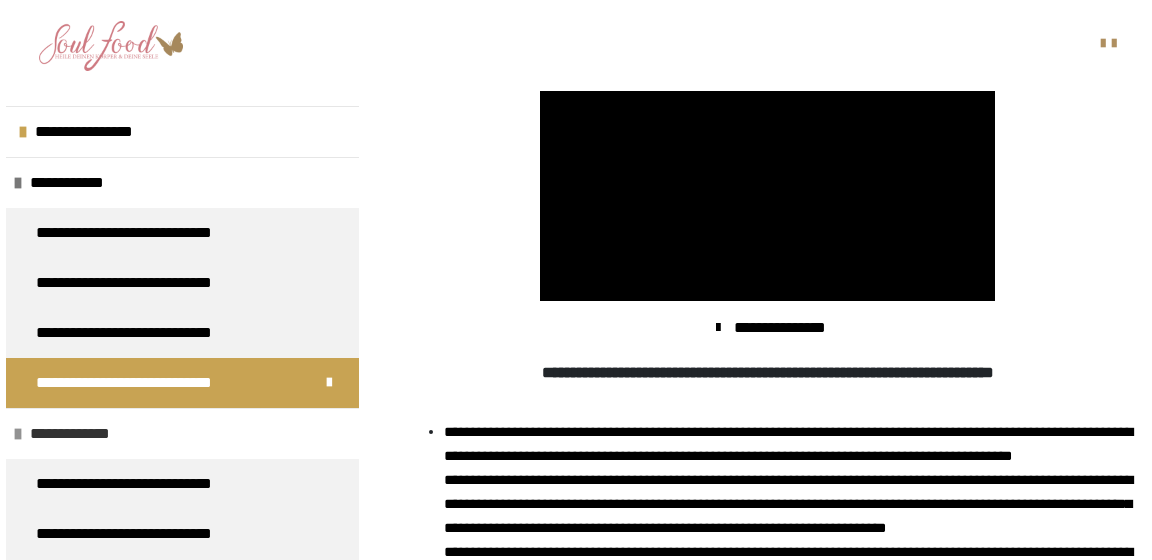 scroll, scrollTop: 144, scrollLeft: 0, axis: vertical 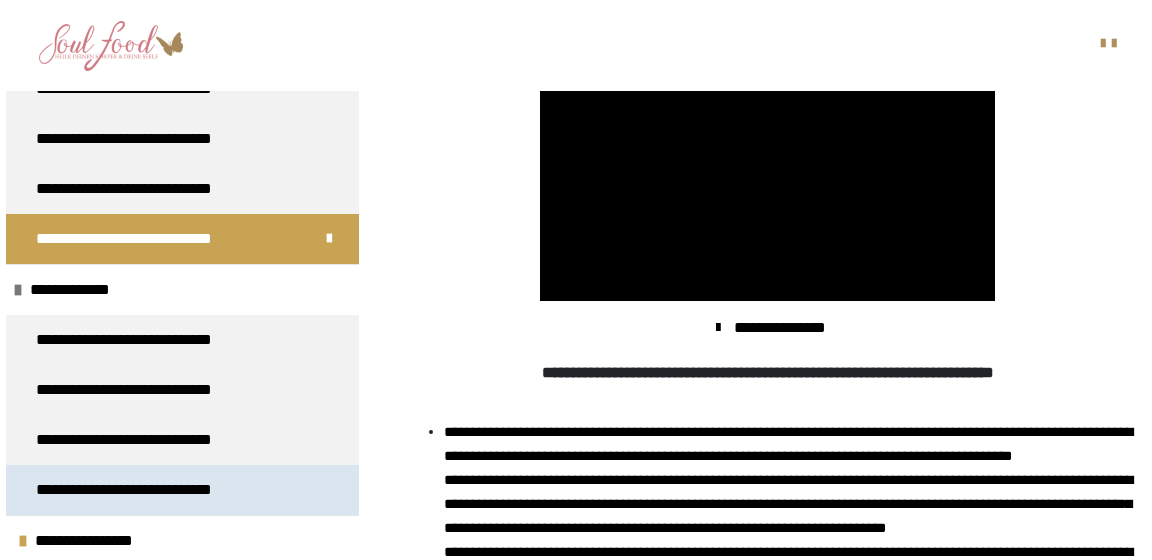 click on "**********" at bounding box center [140, 490] 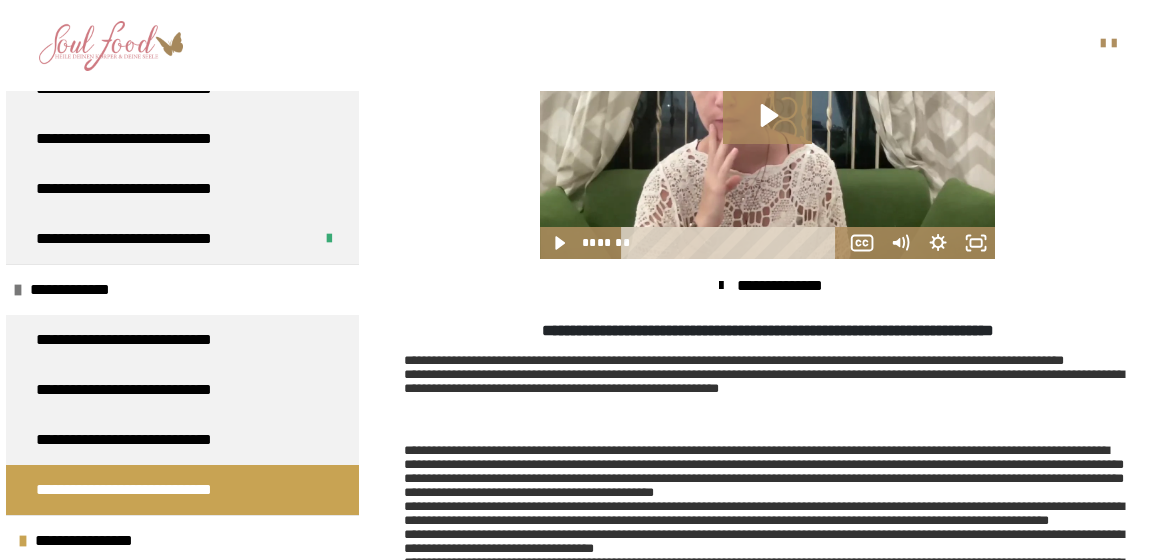 scroll, scrollTop: 187, scrollLeft: 0, axis: vertical 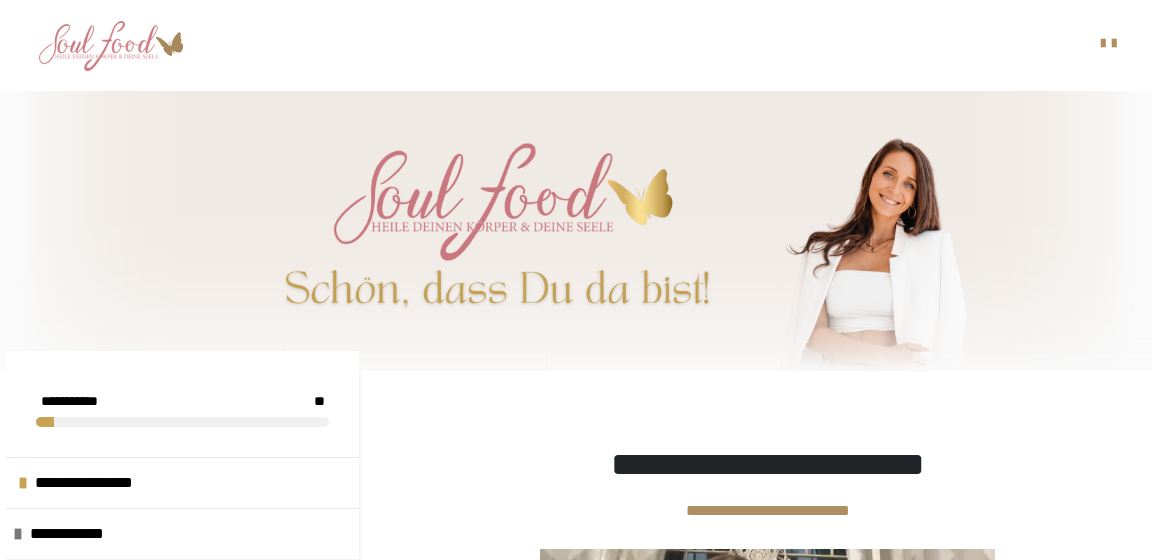 click at bounding box center (111, 46) 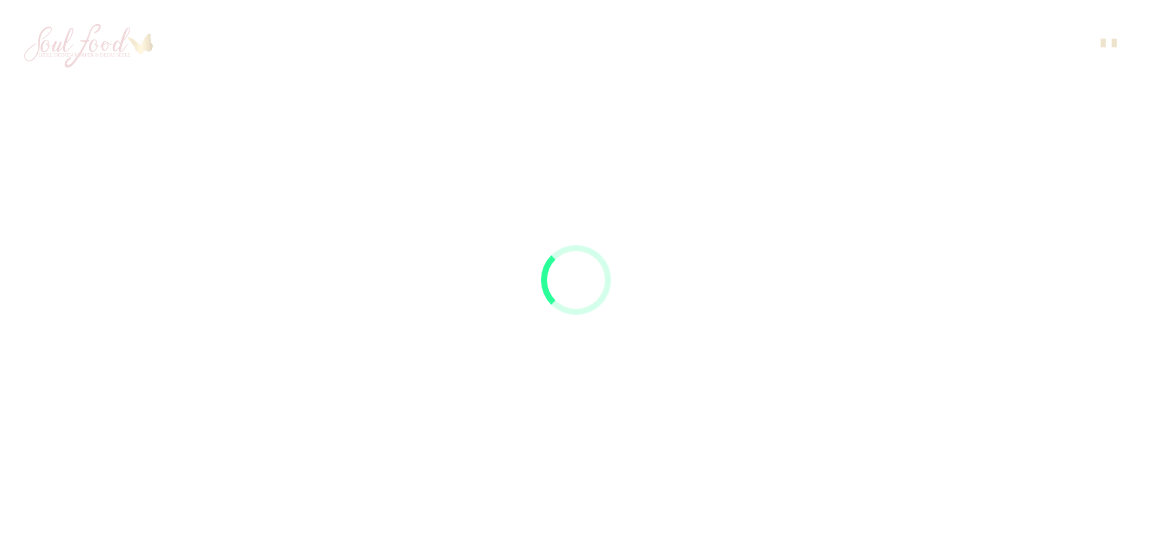 scroll, scrollTop: 0, scrollLeft: 0, axis: both 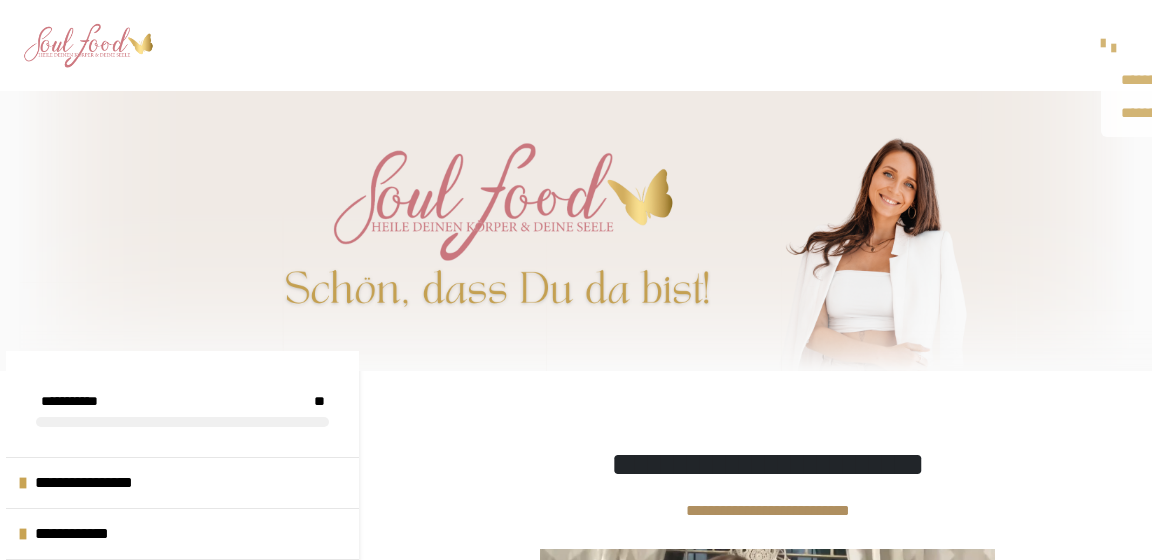 click at bounding box center [1103, 42] 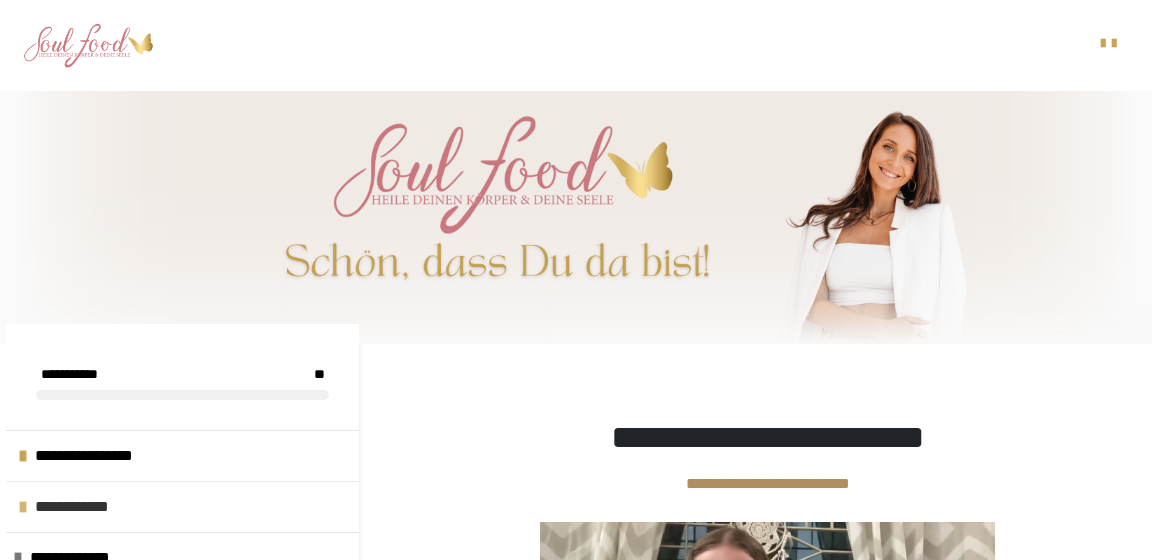 scroll, scrollTop: 0, scrollLeft: 0, axis: both 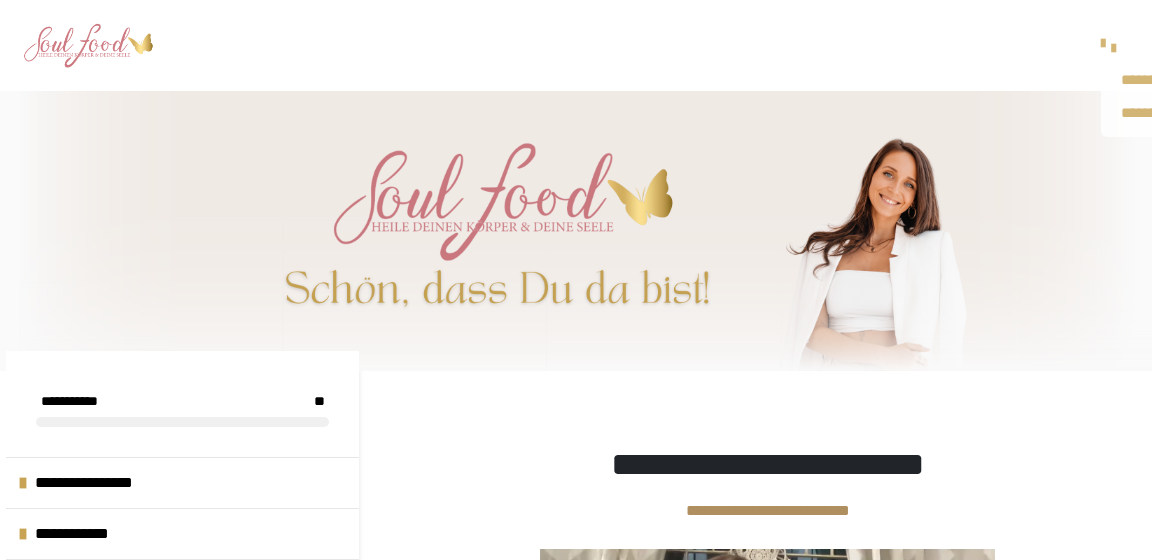 click on "**********" at bounding box center [1183, 96] 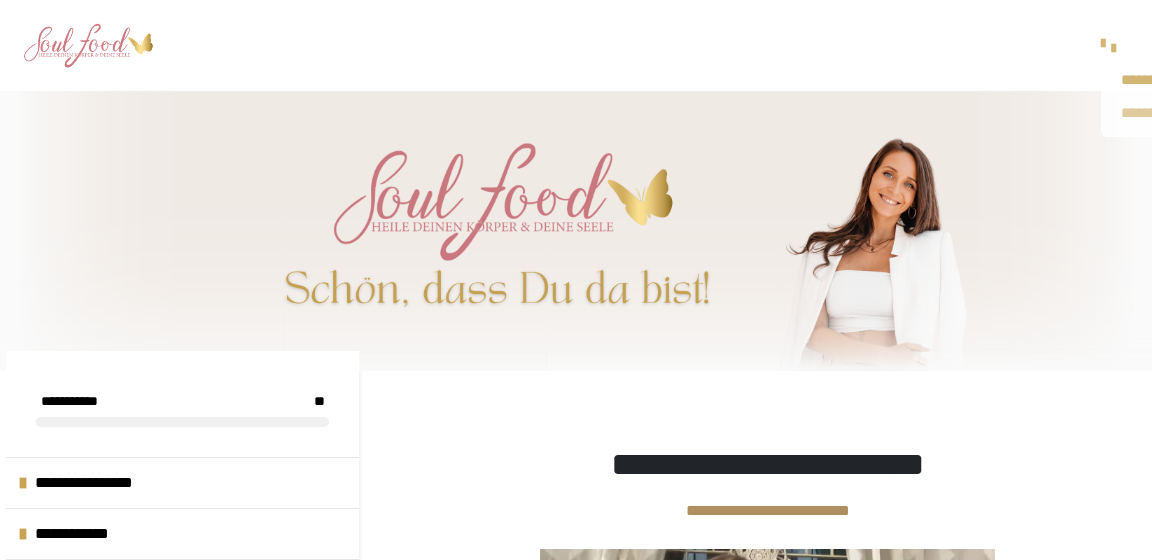 click on "**********" at bounding box center [1183, 113] 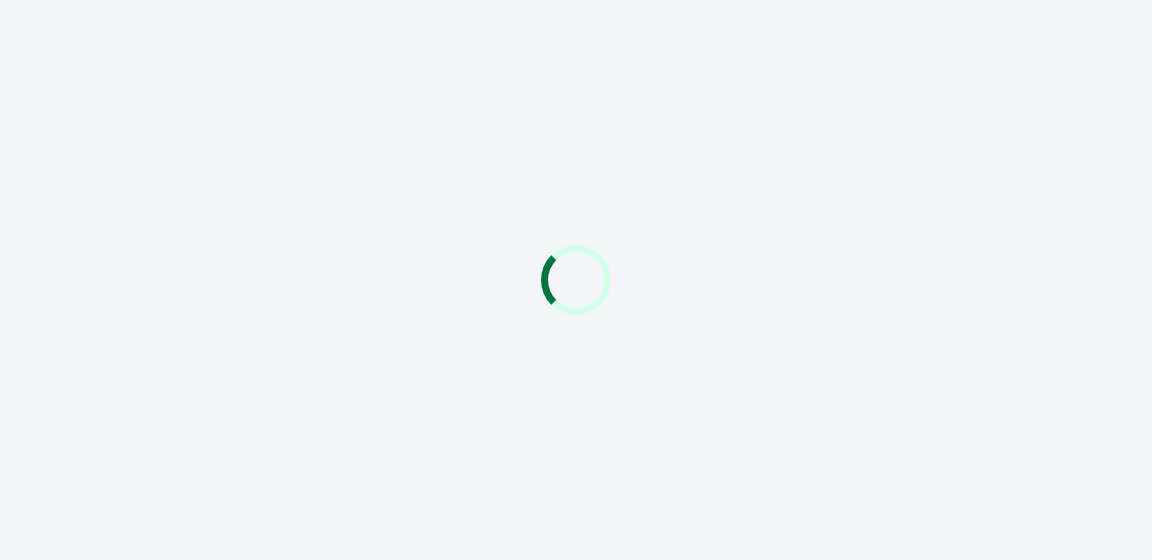 scroll, scrollTop: 0, scrollLeft: 0, axis: both 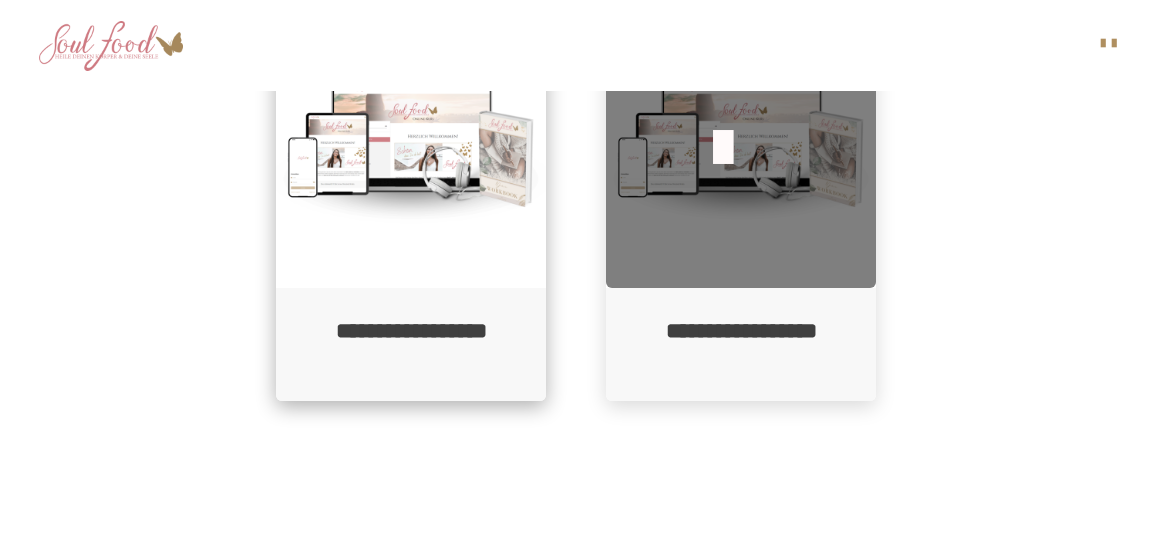 click on "**********" at bounding box center (411, 344) 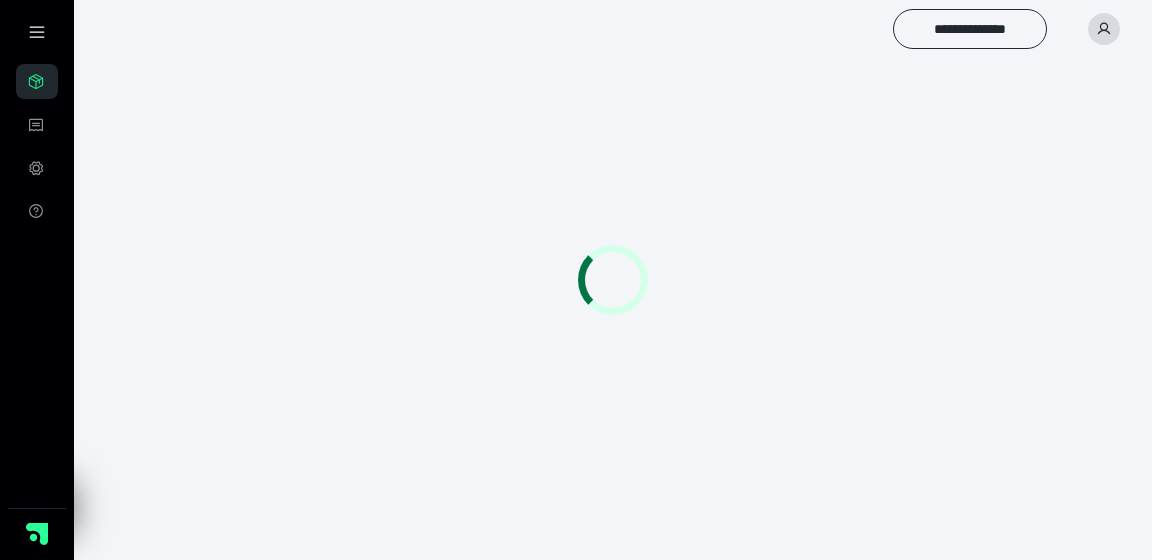 scroll, scrollTop: 56, scrollLeft: 0, axis: vertical 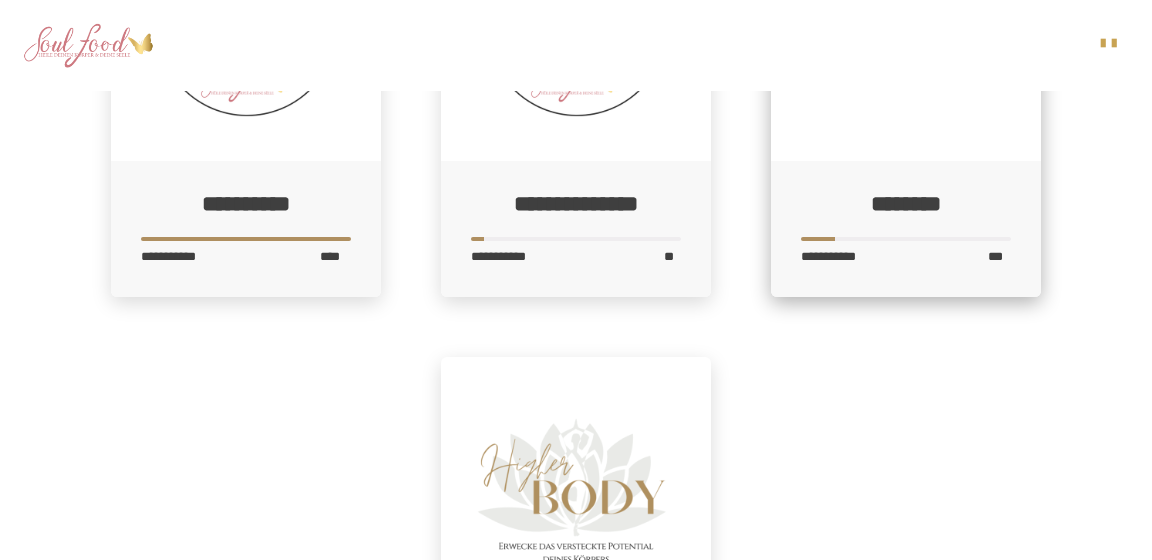 click on "**********" at bounding box center [906, 275] 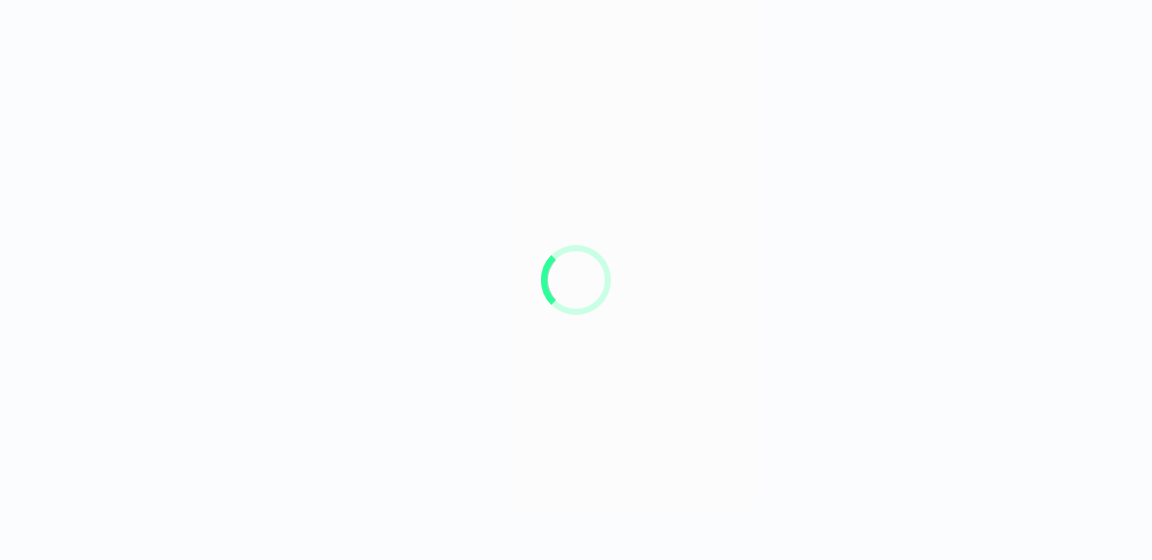 scroll, scrollTop: 56, scrollLeft: 0, axis: vertical 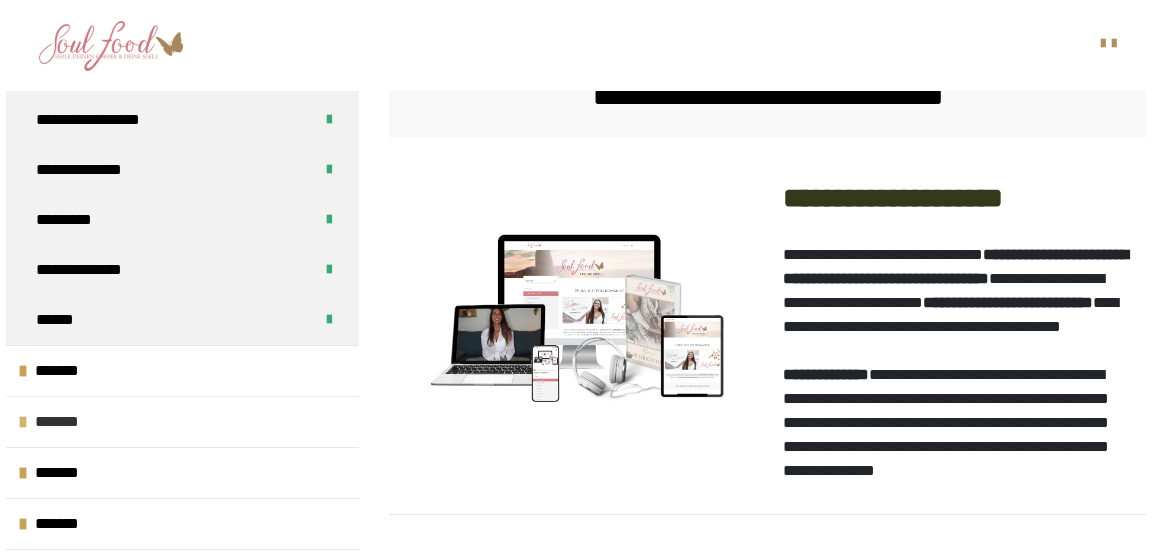 click on "*******" at bounding box center (62, 422) 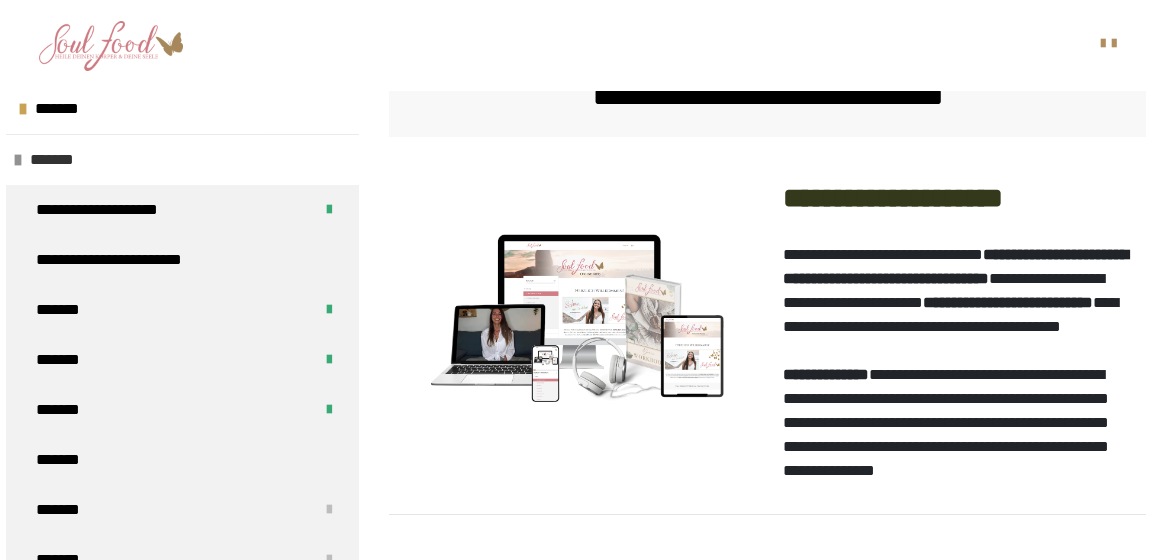 scroll, scrollTop: 676, scrollLeft: 0, axis: vertical 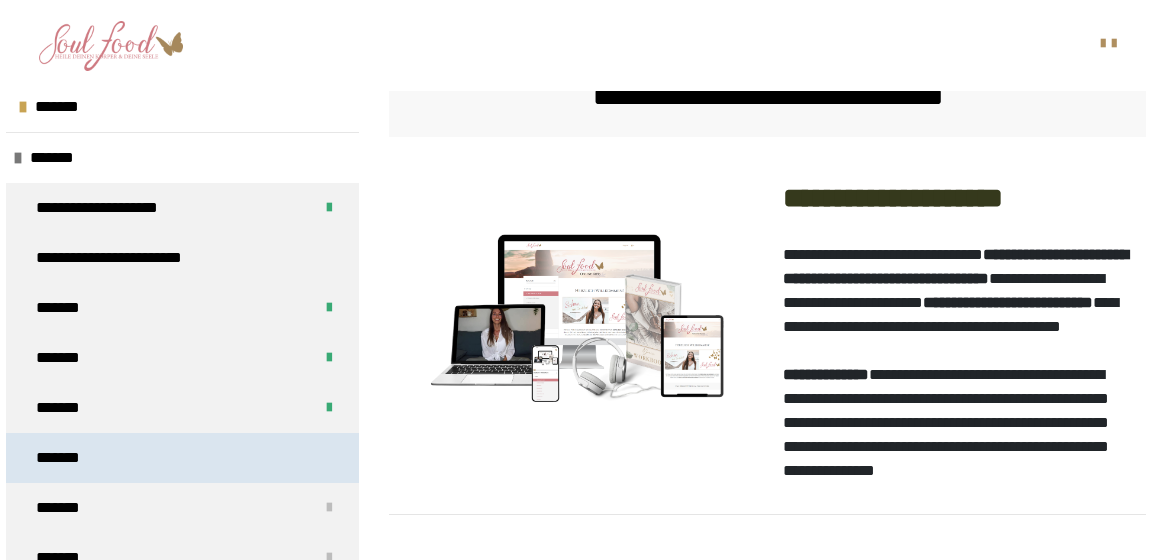 click on "*******" at bounding box center [182, 458] 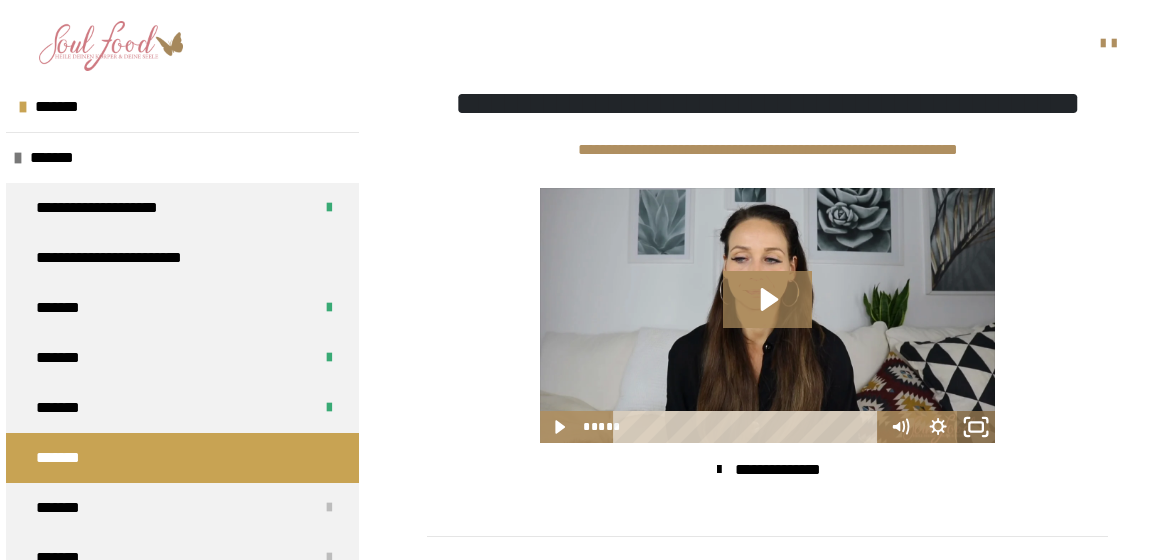 click 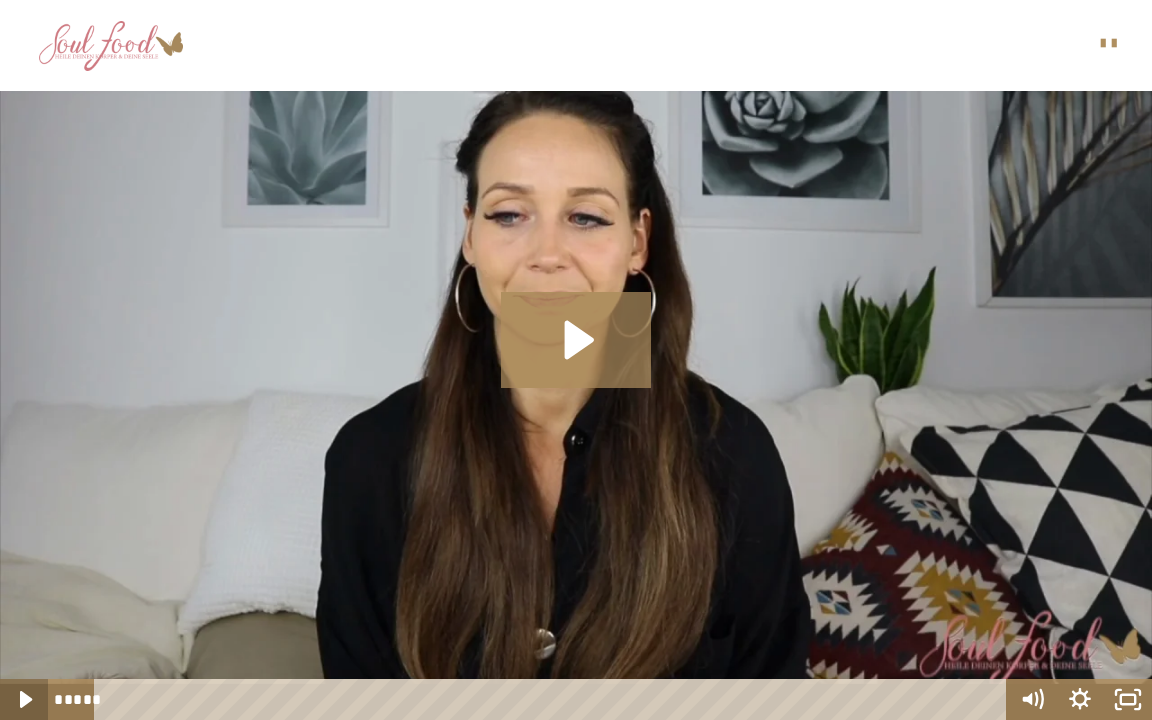 drag, startPoint x: 24, startPoint y: 698, endPoint x: 13, endPoint y: 698, distance: 11 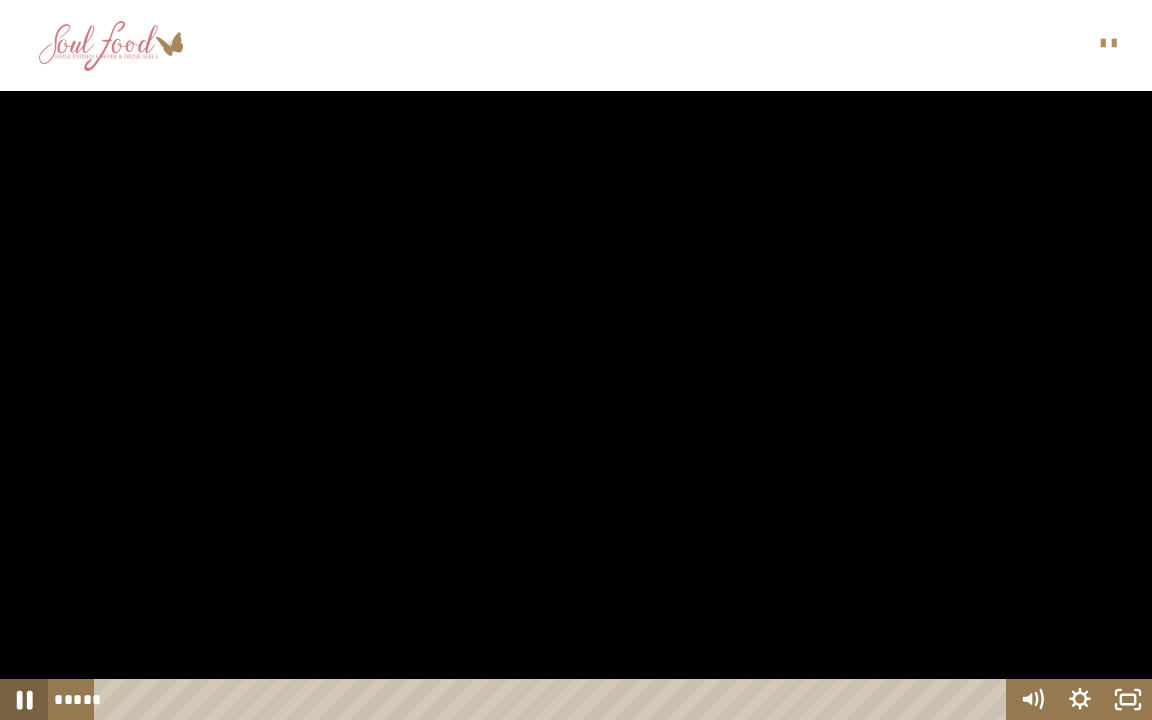 click 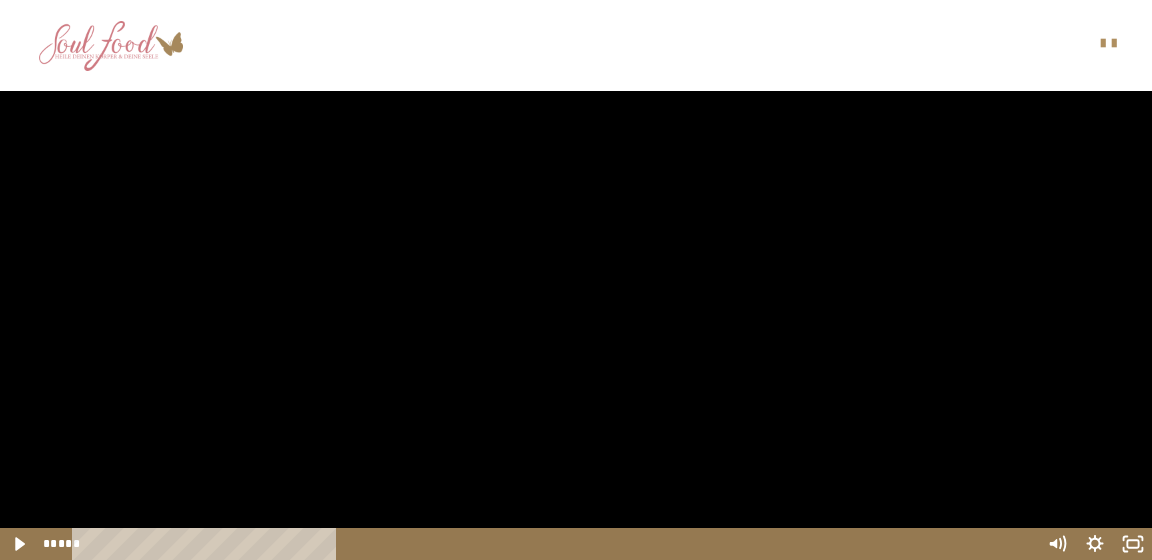 scroll, scrollTop: 619, scrollLeft: 0, axis: vertical 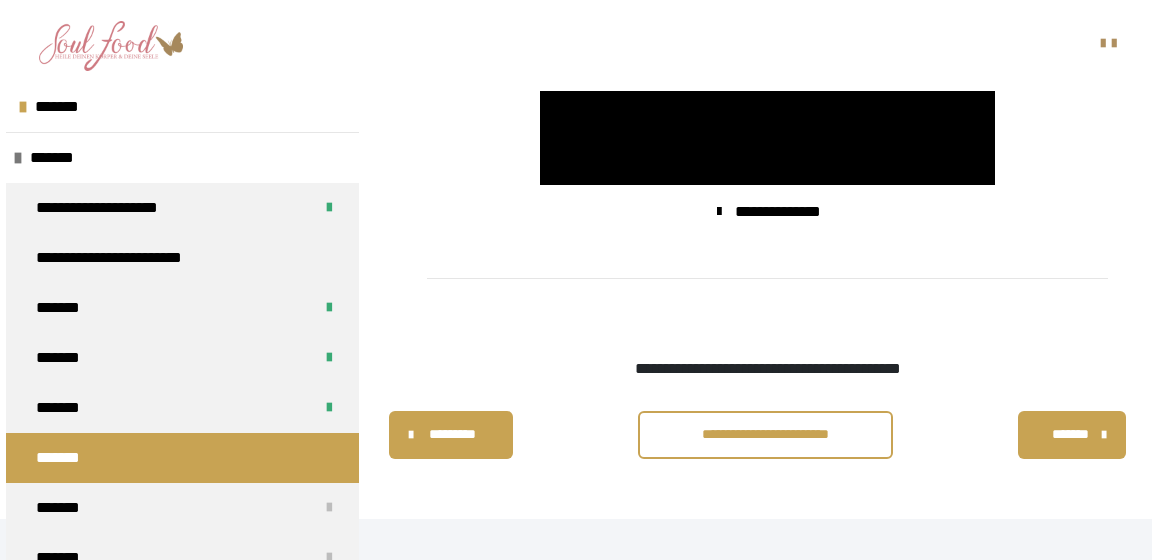 click on "**********" at bounding box center [765, 434] 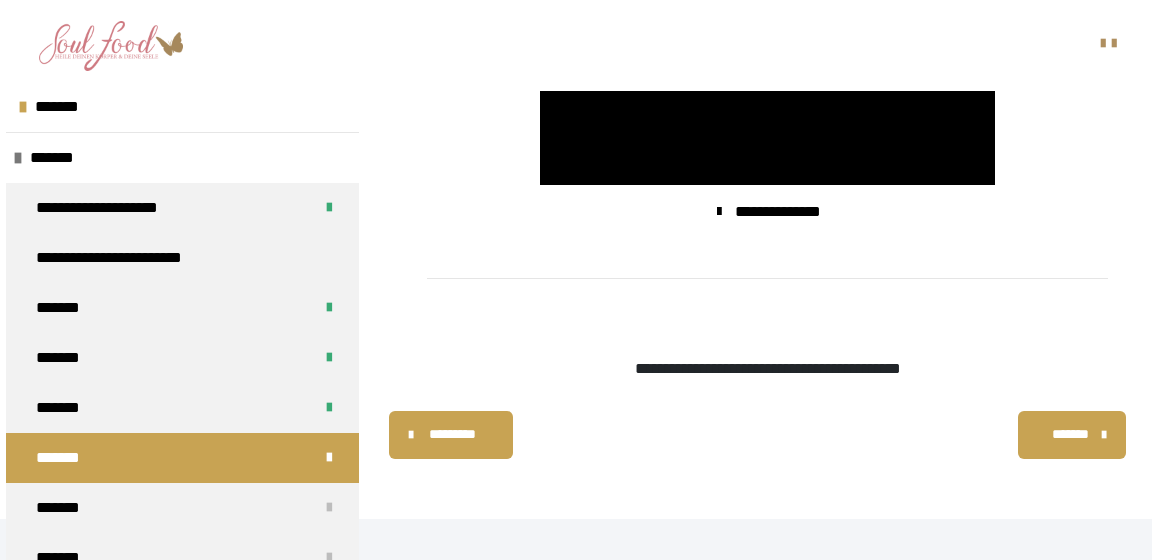 click on "*******" at bounding box center (1070, 434) 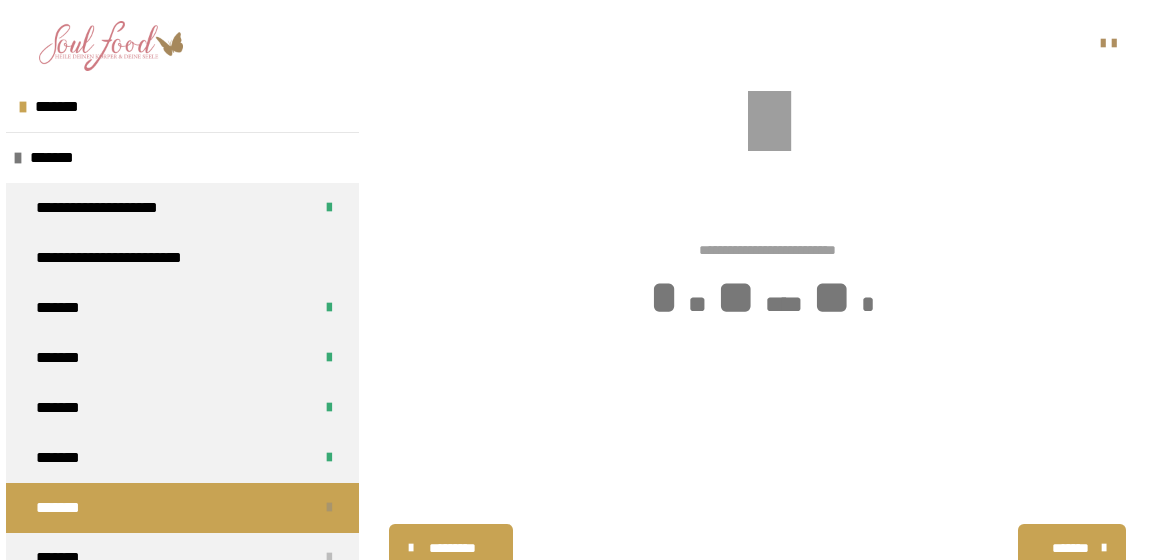 scroll, scrollTop: 529, scrollLeft: 0, axis: vertical 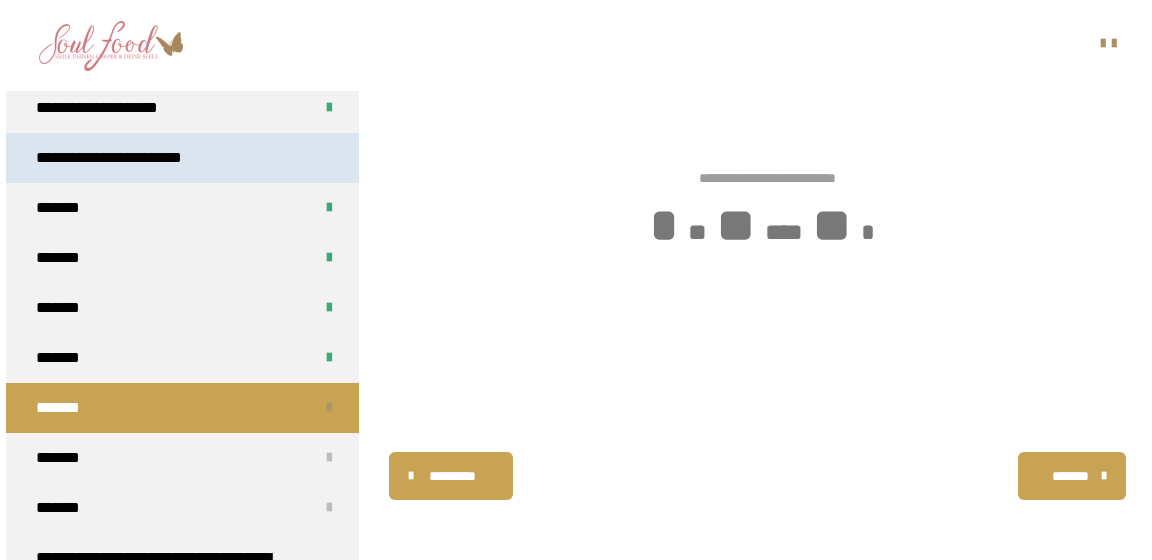click on "**********" at bounding box center [182, 158] 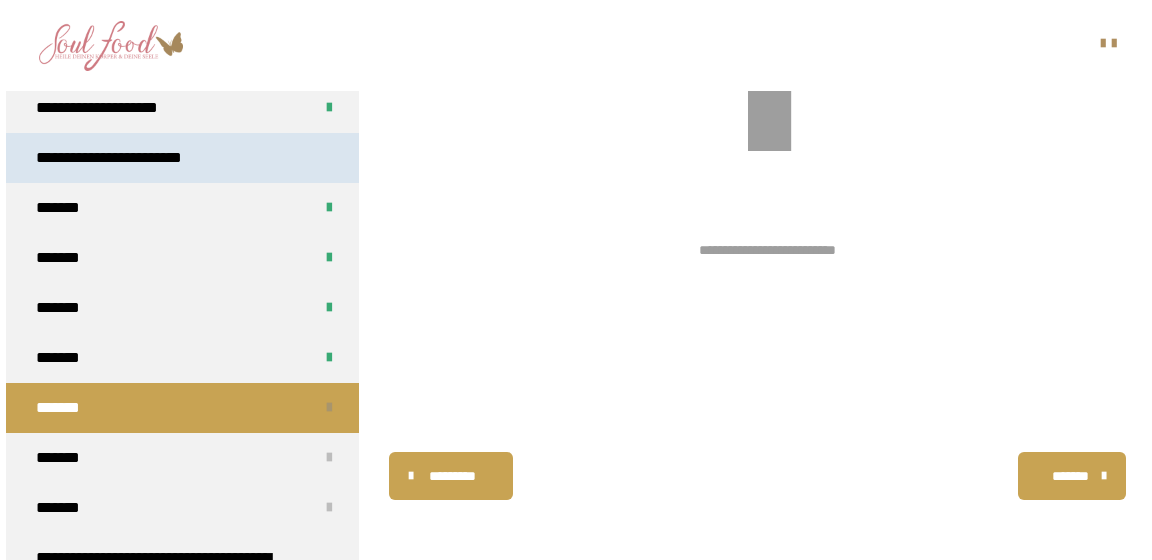 scroll, scrollTop: 361, scrollLeft: 0, axis: vertical 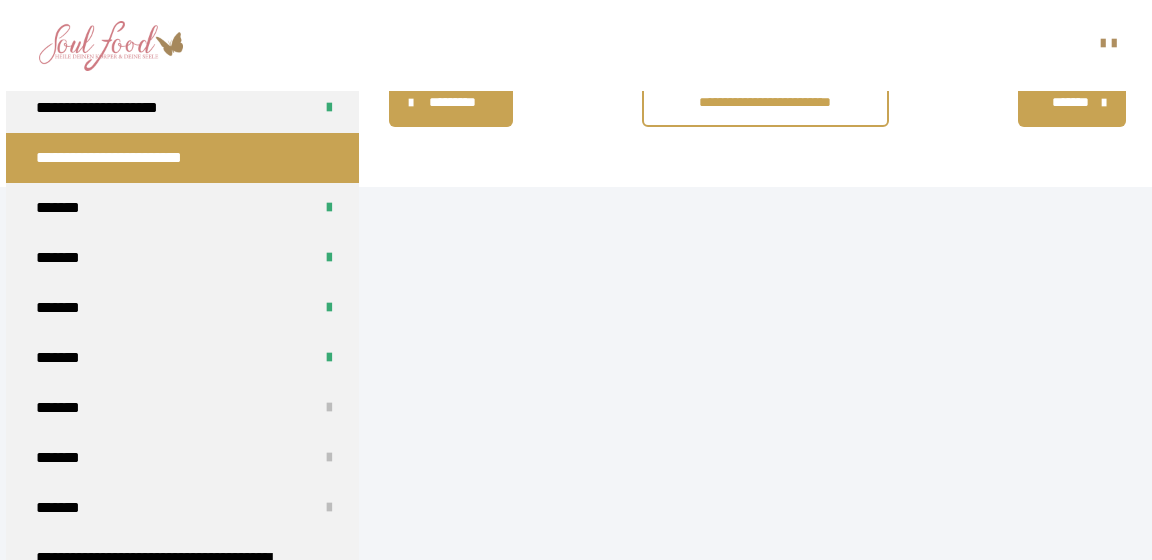 click on "**********" at bounding box center [767, 103] 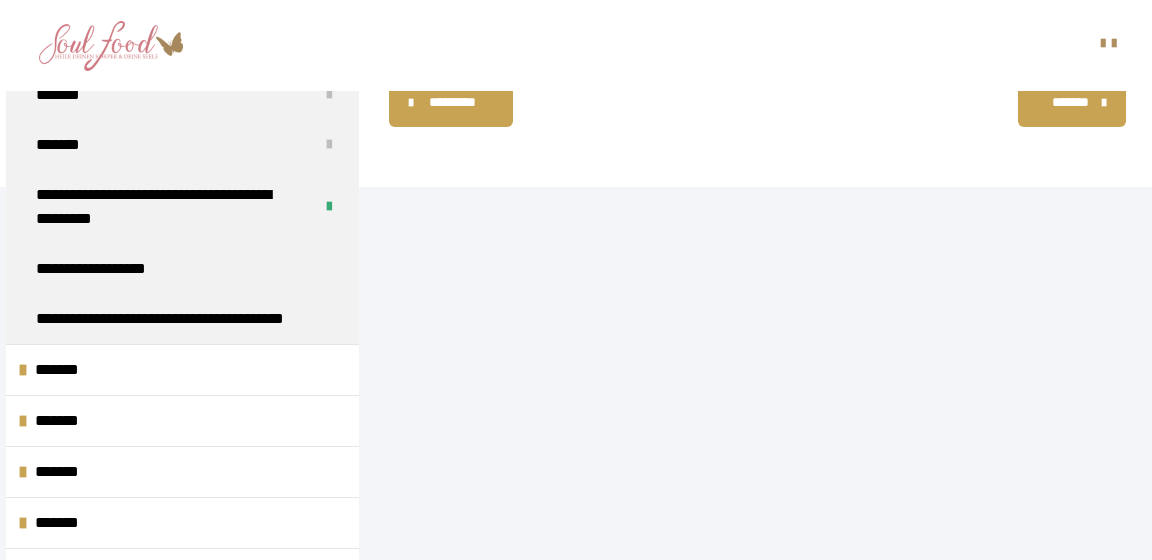 scroll, scrollTop: 1140, scrollLeft: 0, axis: vertical 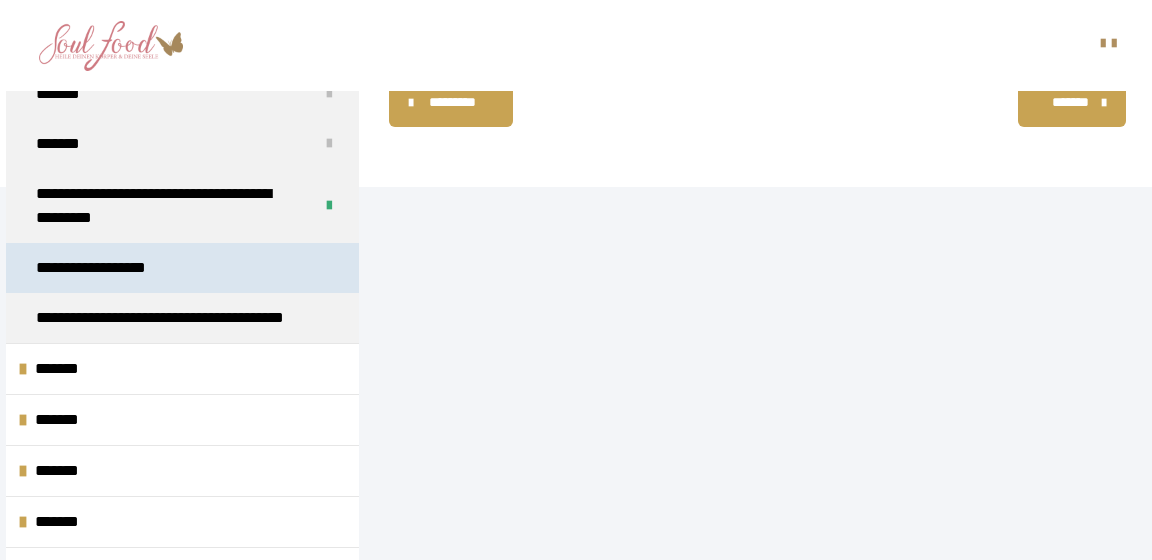 click on "**********" at bounding box center [182, 268] 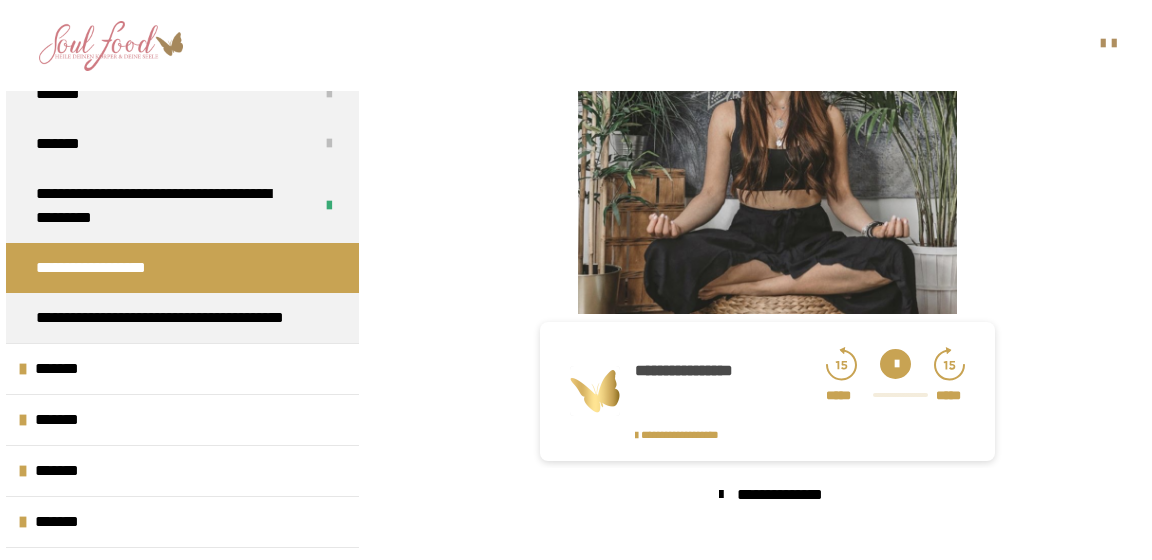 scroll, scrollTop: 616, scrollLeft: 0, axis: vertical 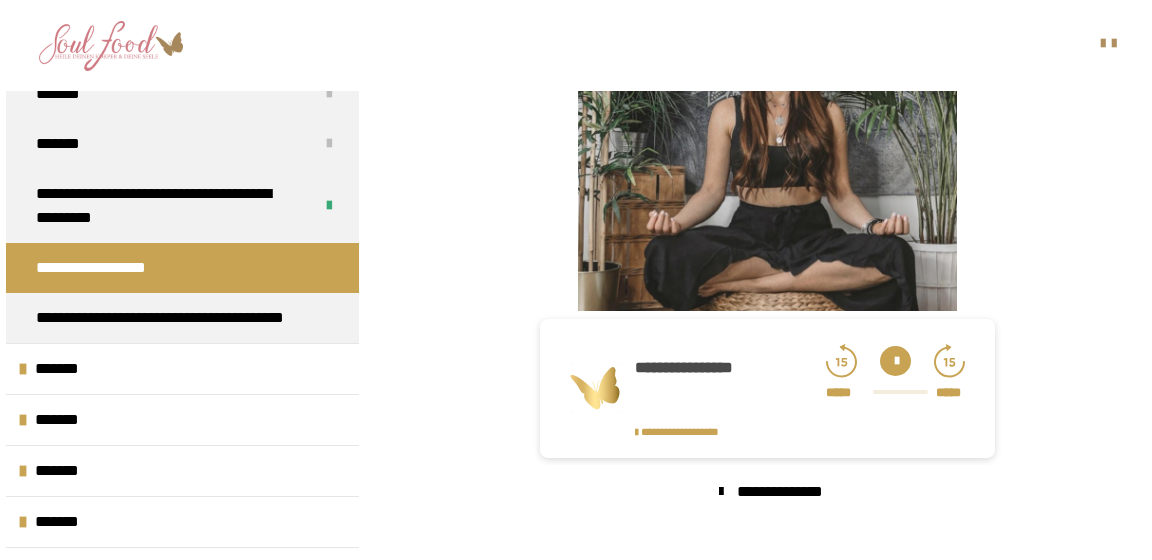 click at bounding box center (895, 361) 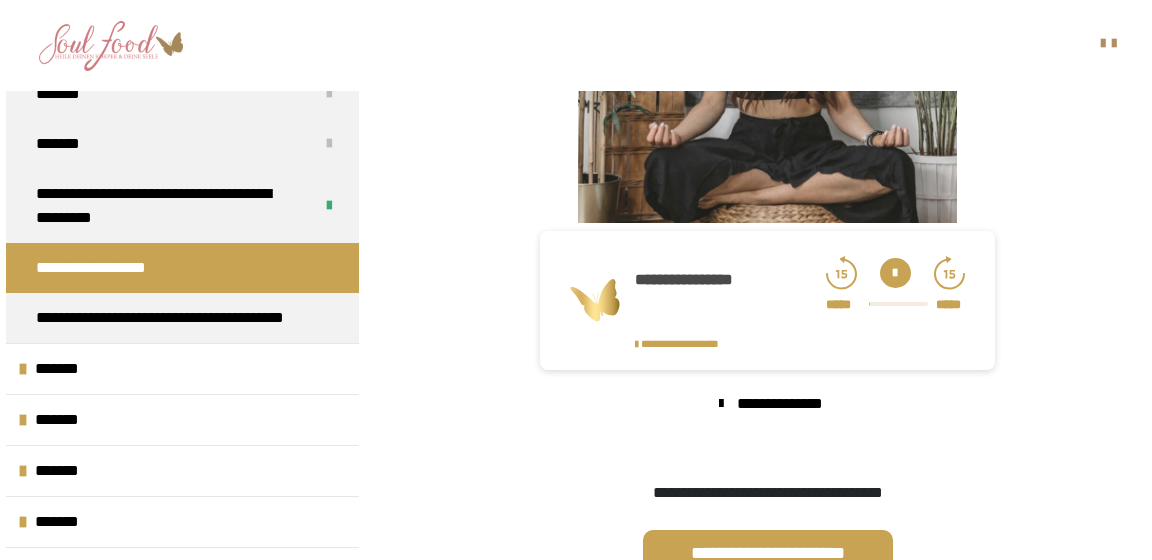 scroll, scrollTop: 708, scrollLeft: 0, axis: vertical 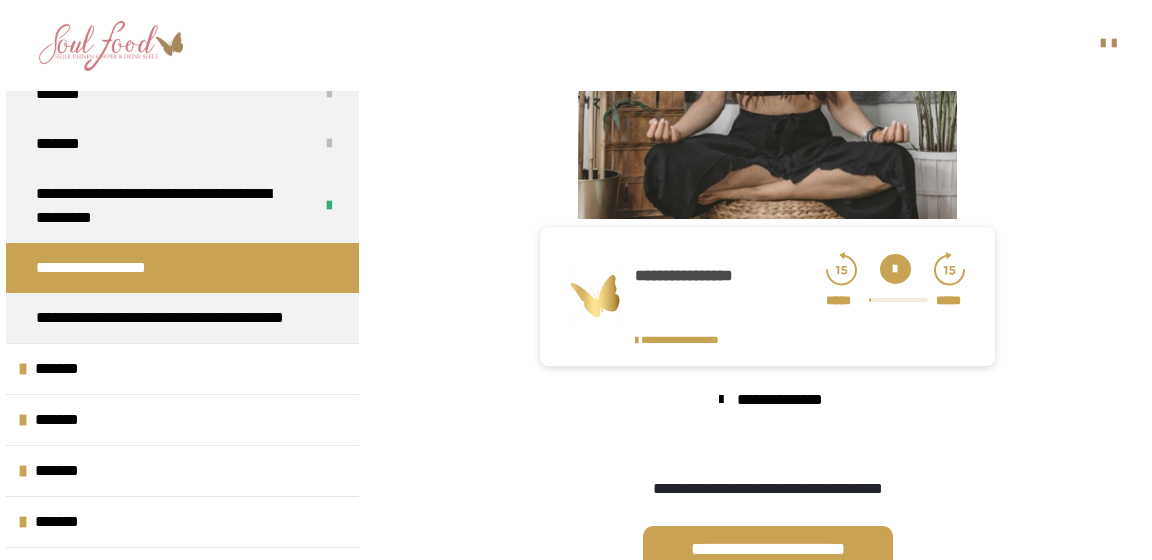 click at bounding box center [898, 300] 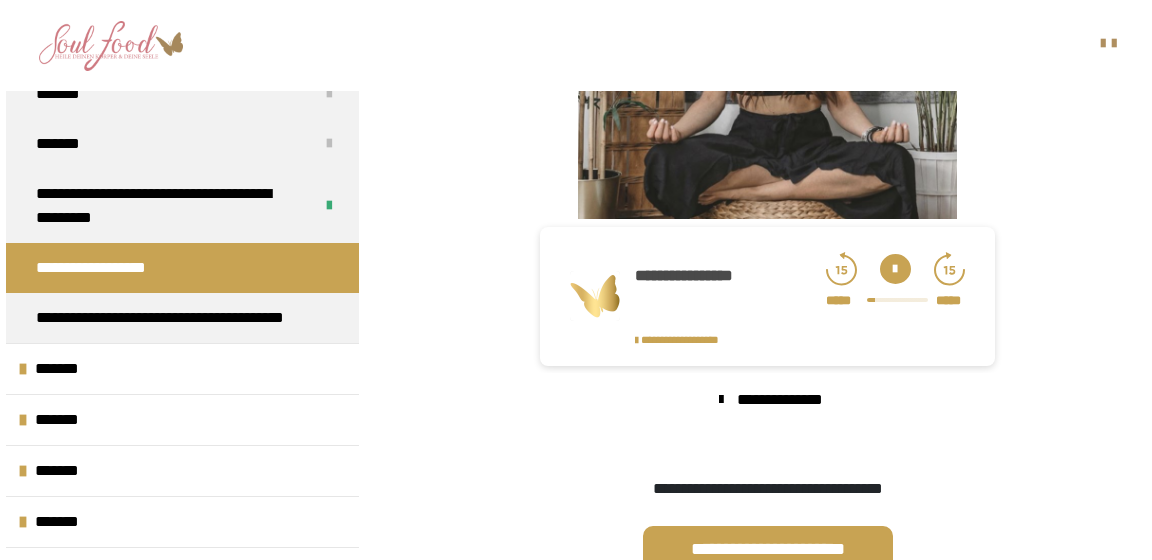click at bounding box center [897, 300] 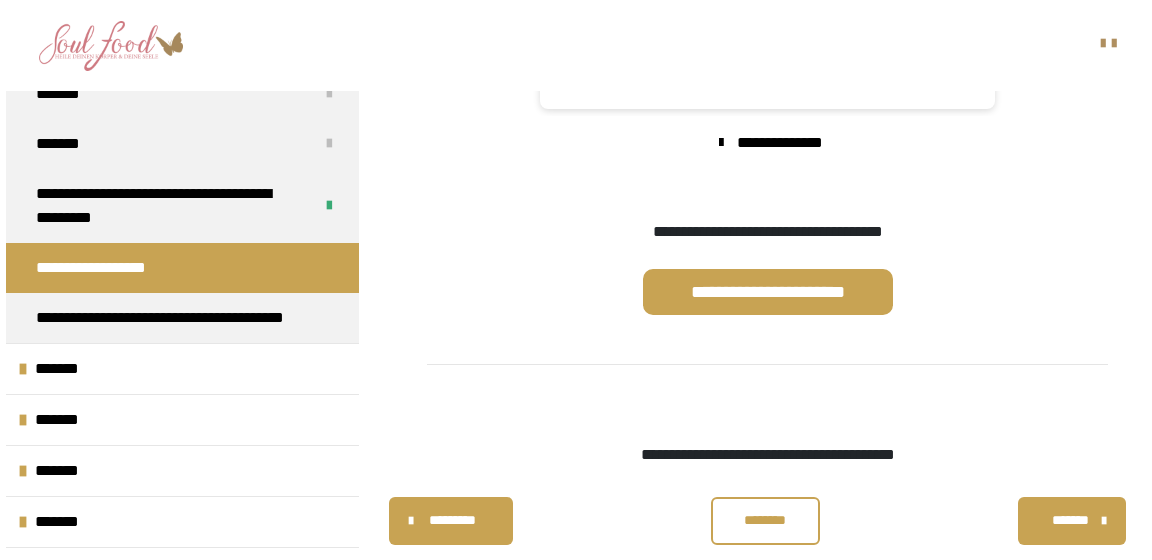 scroll, scrollTop: 1010, scrollLeft: 0, axis: vertical 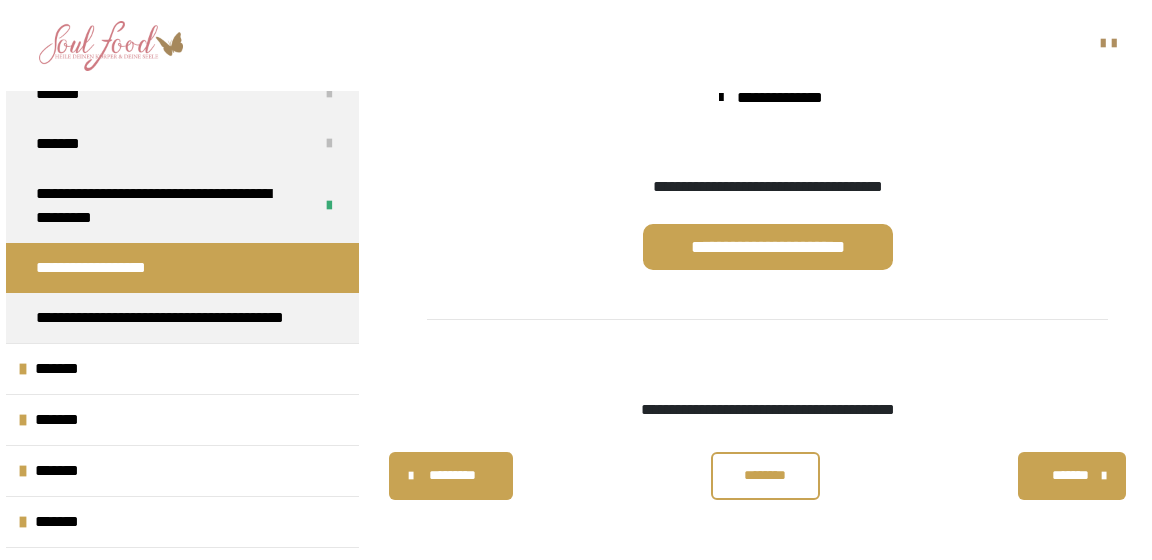 click on "********" at bounding box center (766, 476) 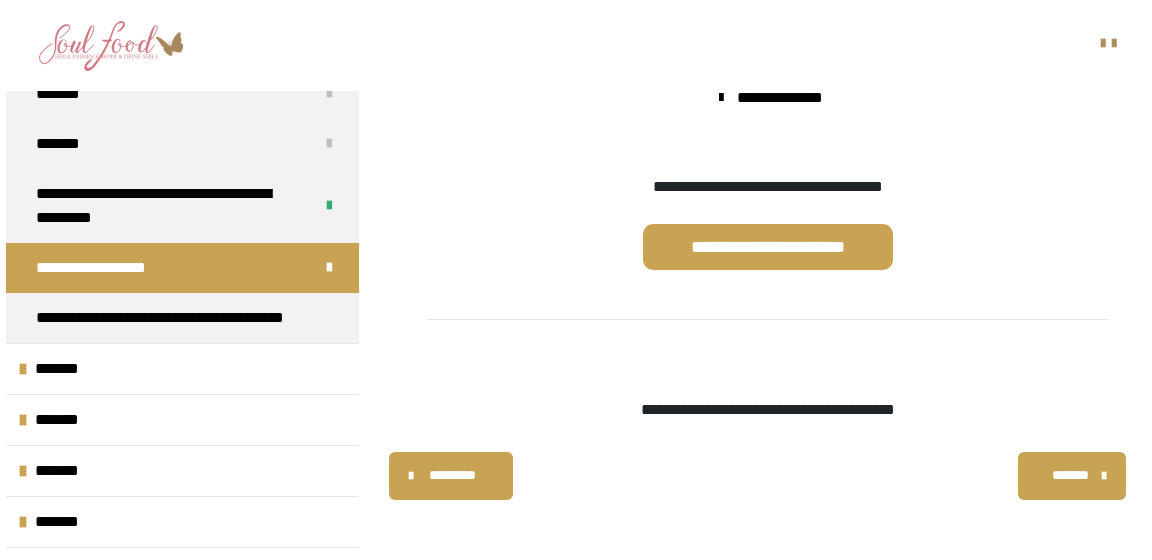 click on "*******" at bounding box center [1070, 475] 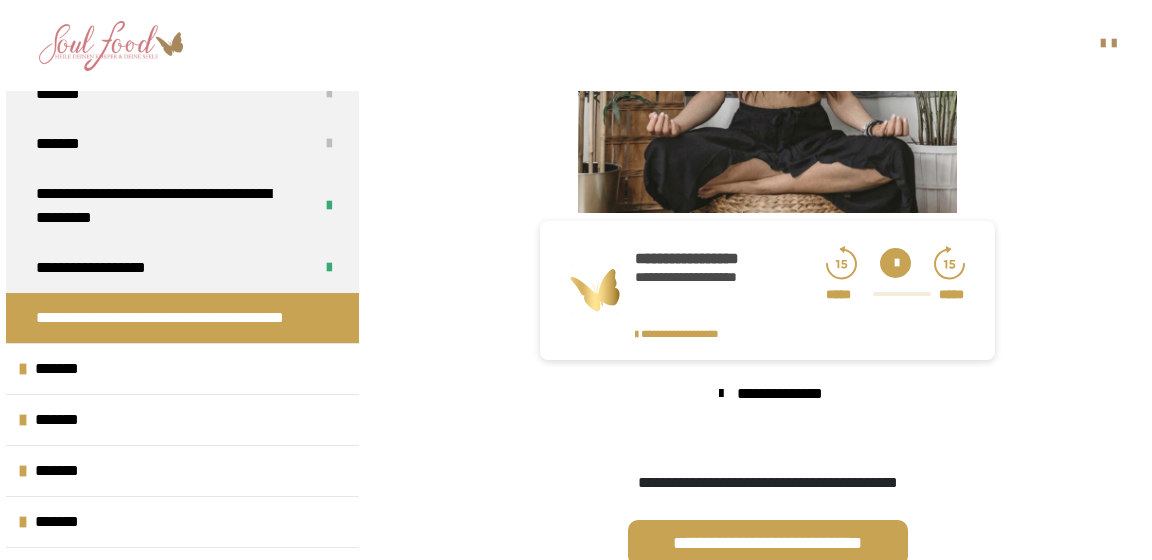 scroll, scrollTop: 692, scrollLeft: 0, axis: vertical 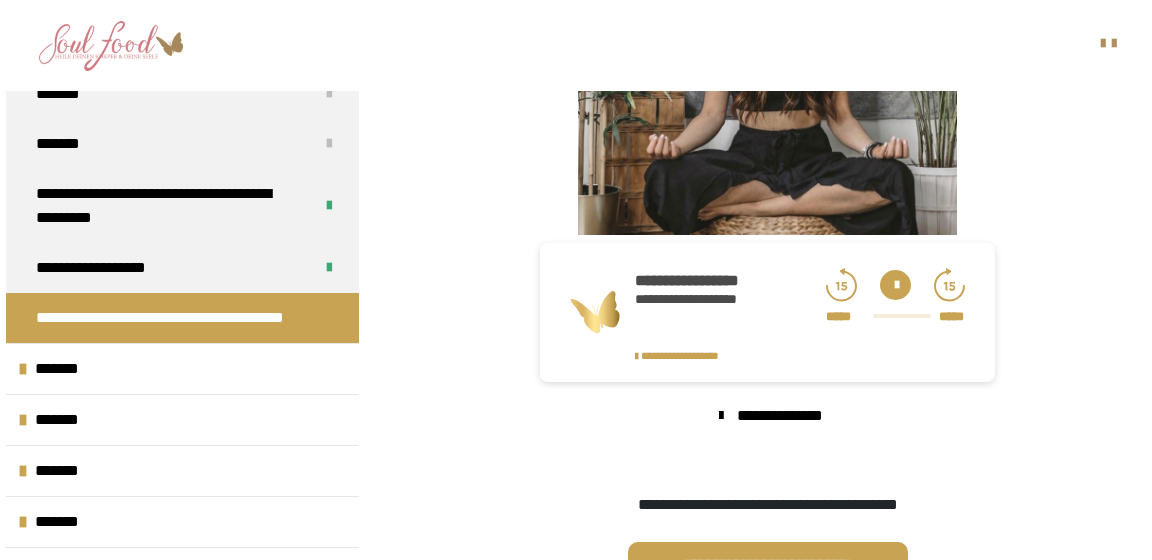 click at bounding box center [895, 285] 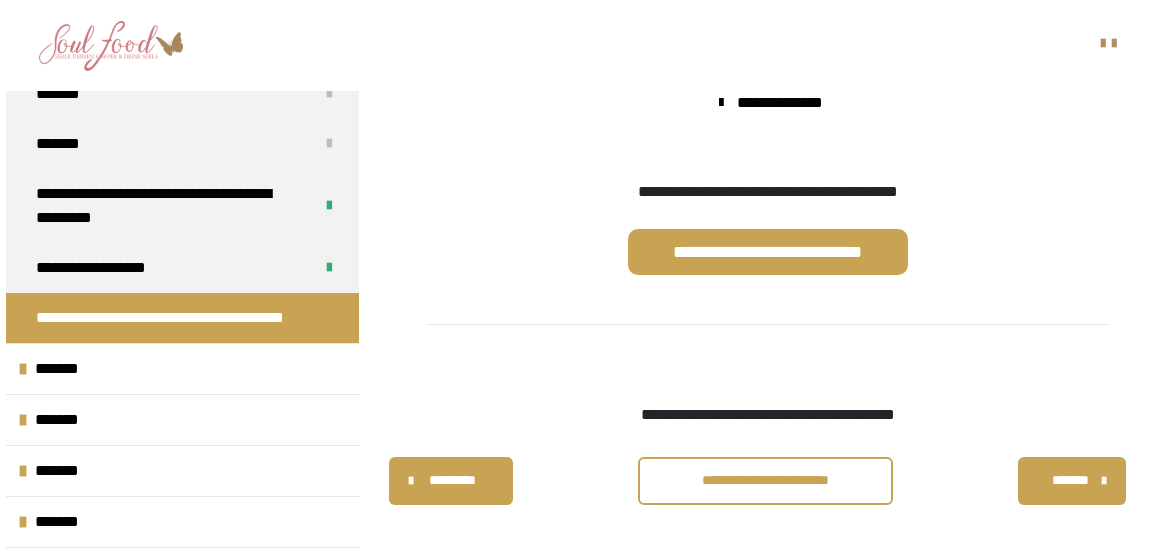scroll, scrollTop: 1010, scrollLeft: 0, axis: vertical 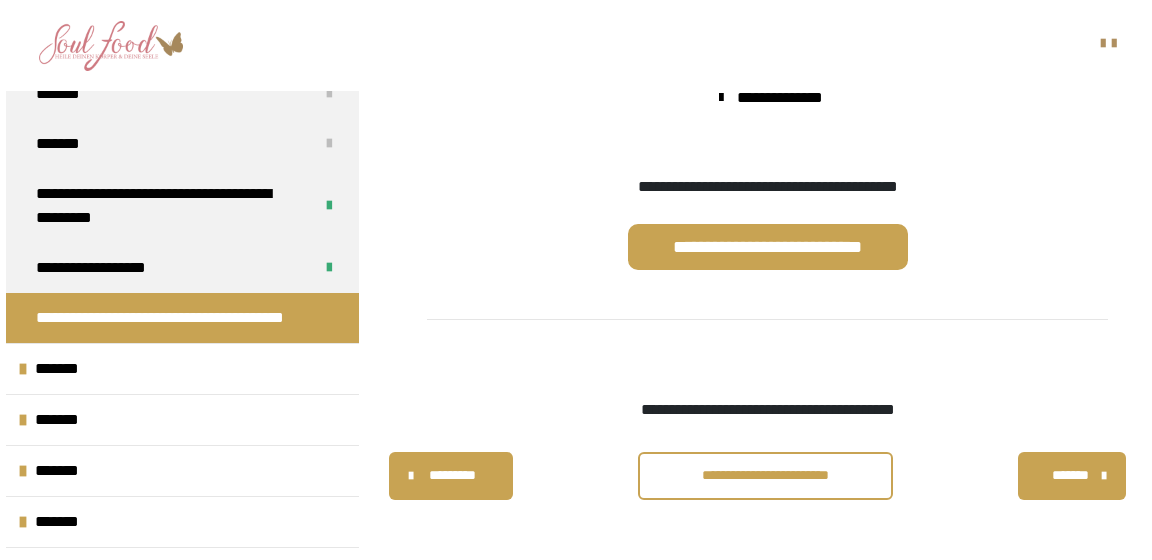 click on "**********" at bounding box center (765, 475) 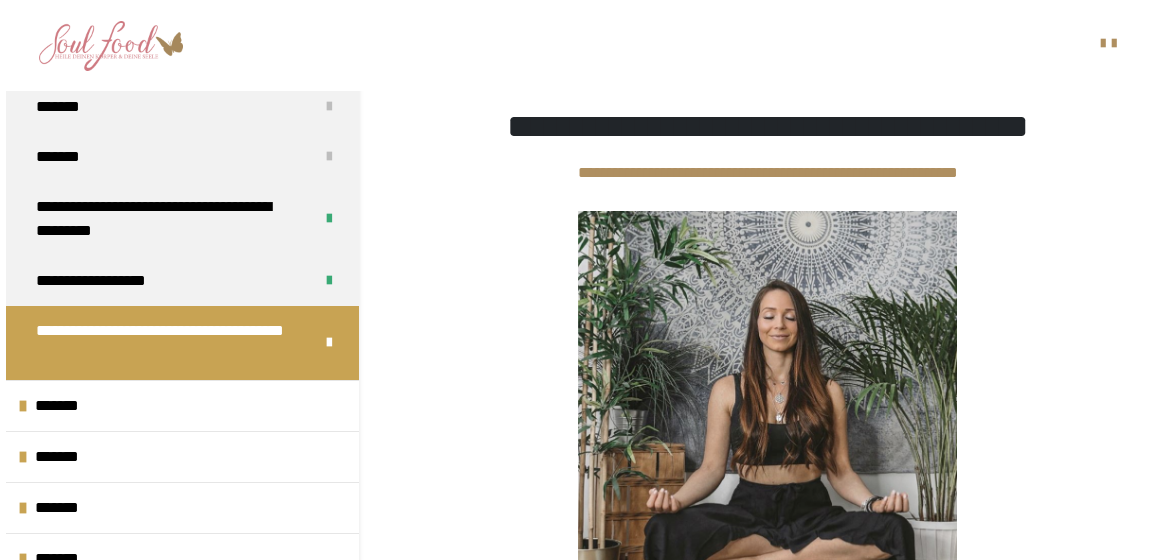 scroll, scrollTop: 298, scrollLeft: 0, axis: vertical 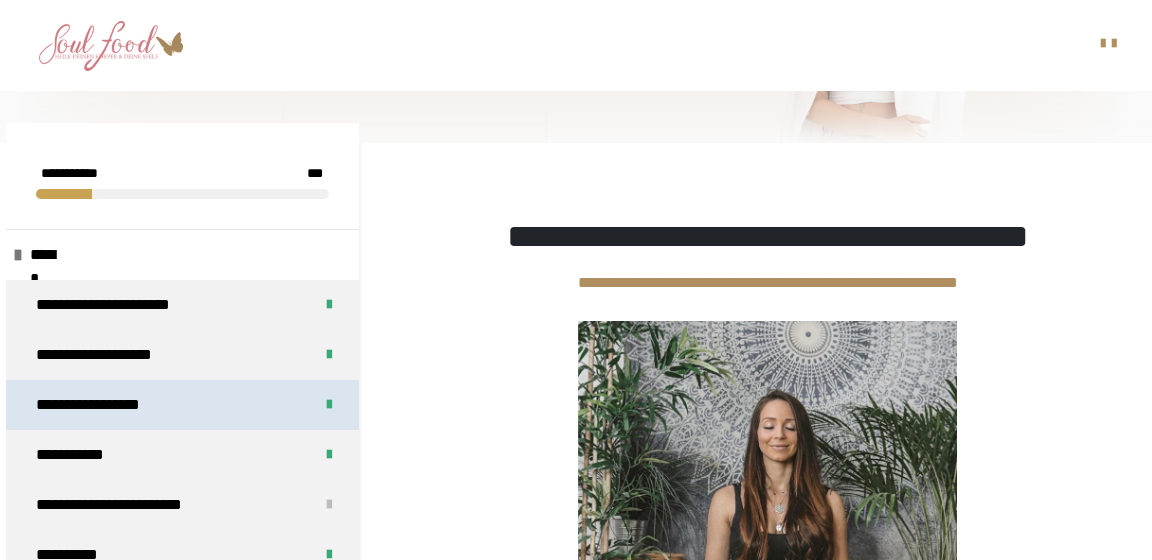 click on "**********" at bounding box center [98, 405] 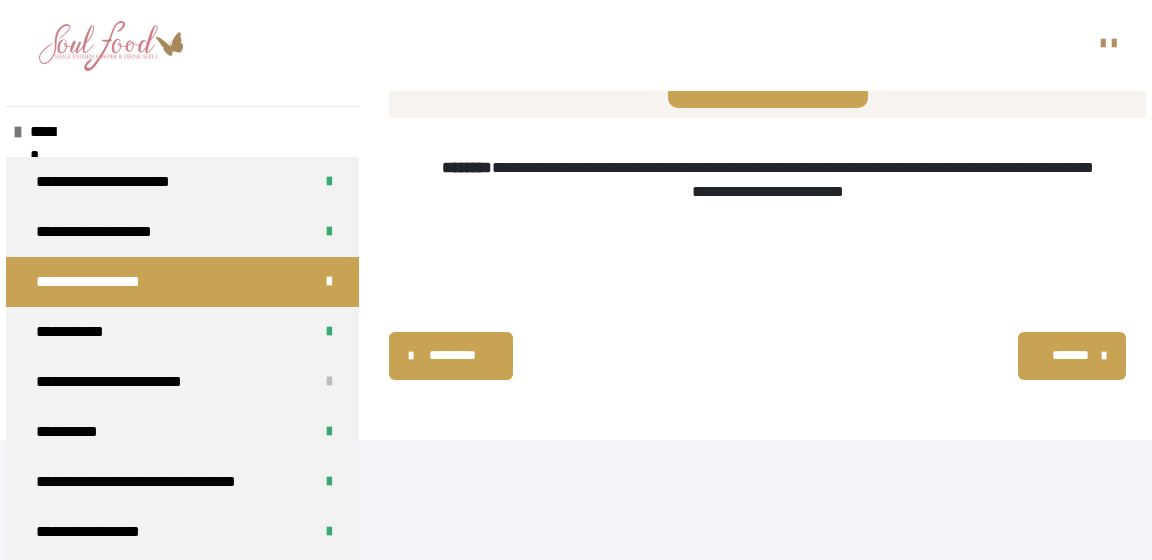 scroll, scrollTop: 3067, scrollLeft: 0, axis: vertical 